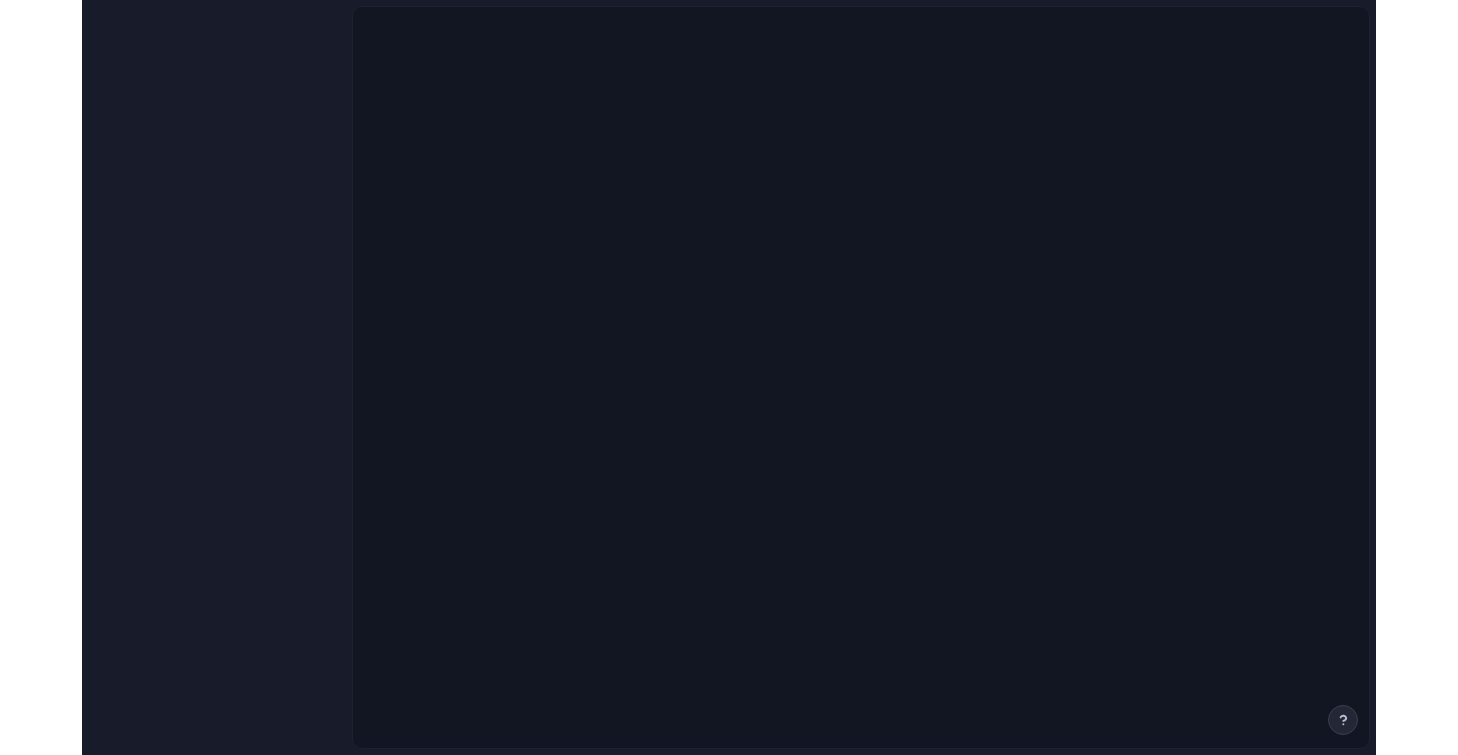 scroll, scrollTop: 0, scrollLeft: 0, axis: both 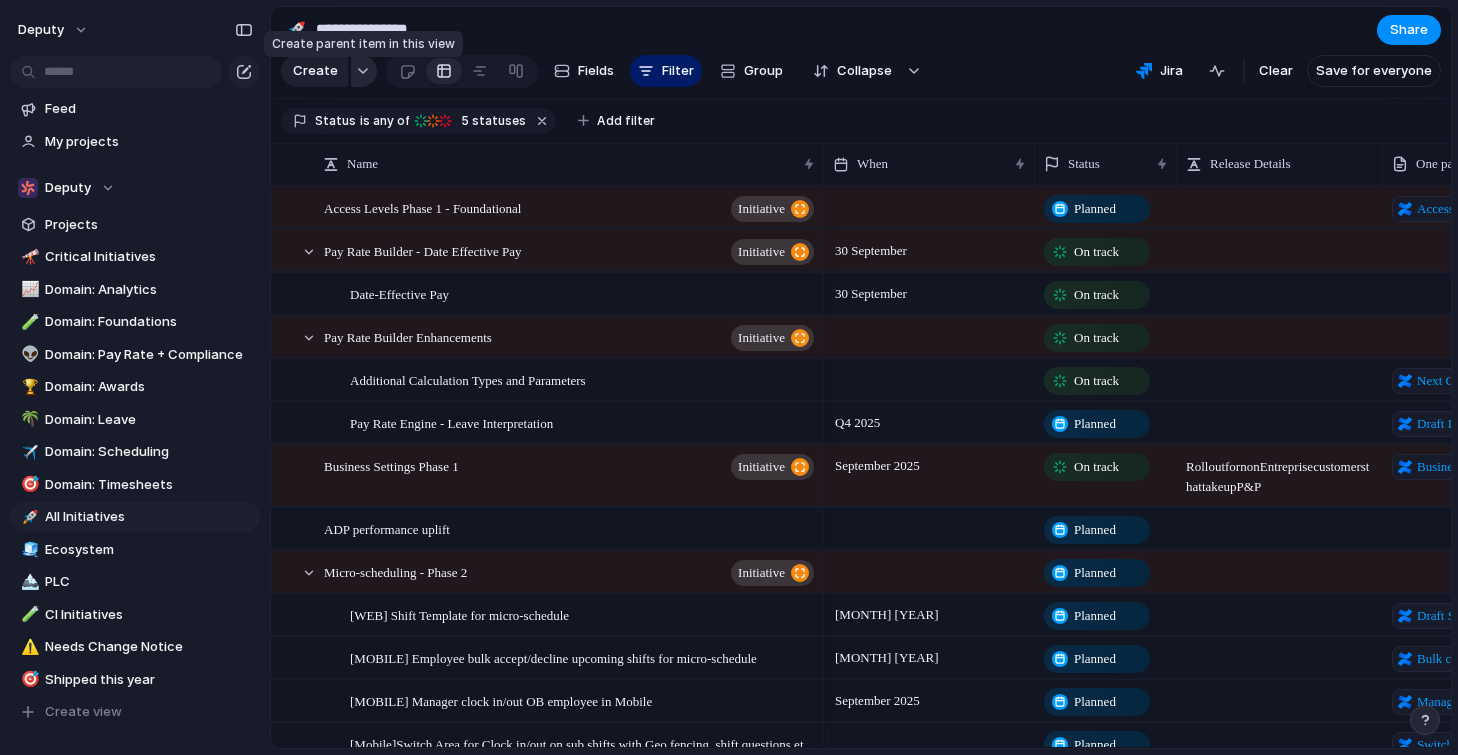 click at bounding box center (363, 71) 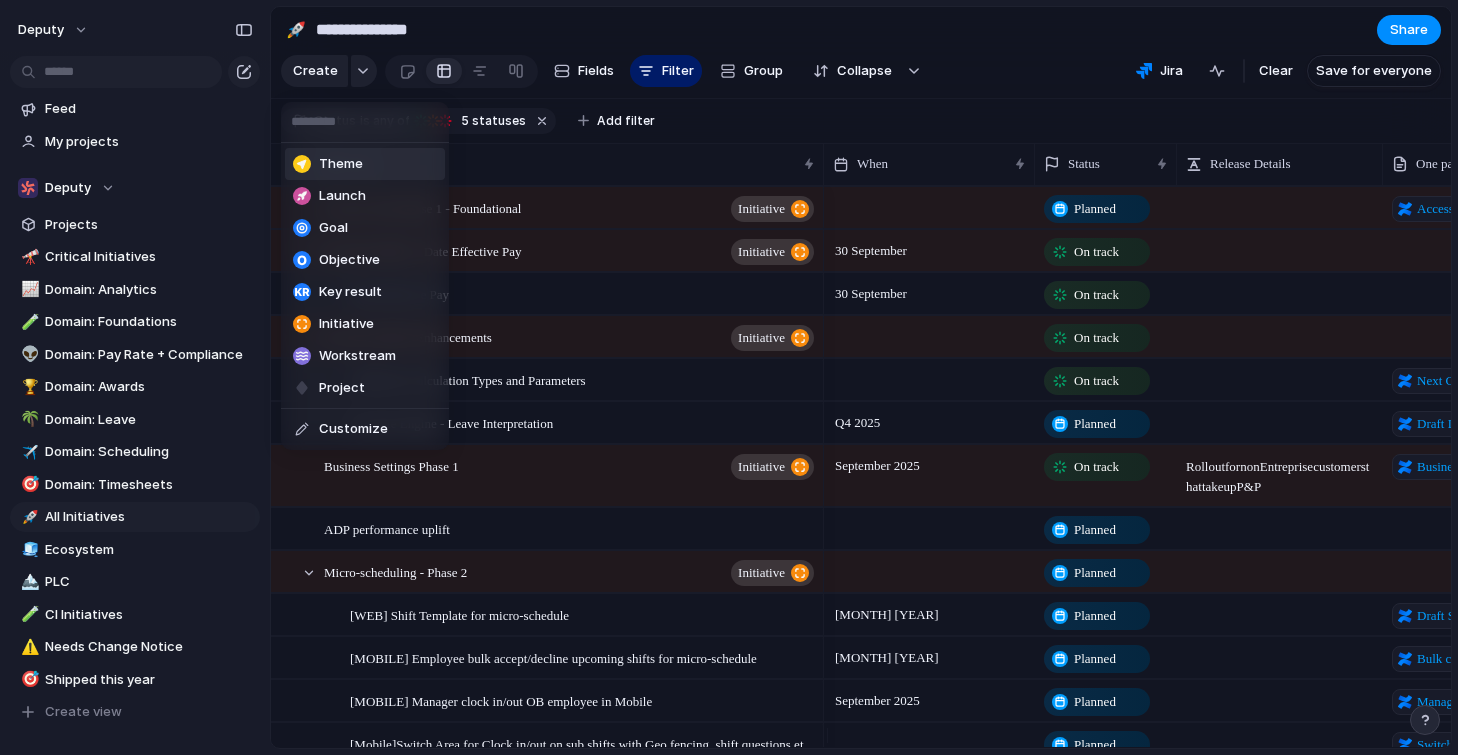 click on "Theme   Launch   Goal   Objective   Key result   Initiative   Workstream   Project   Customize" at bounding box center [729, 377] 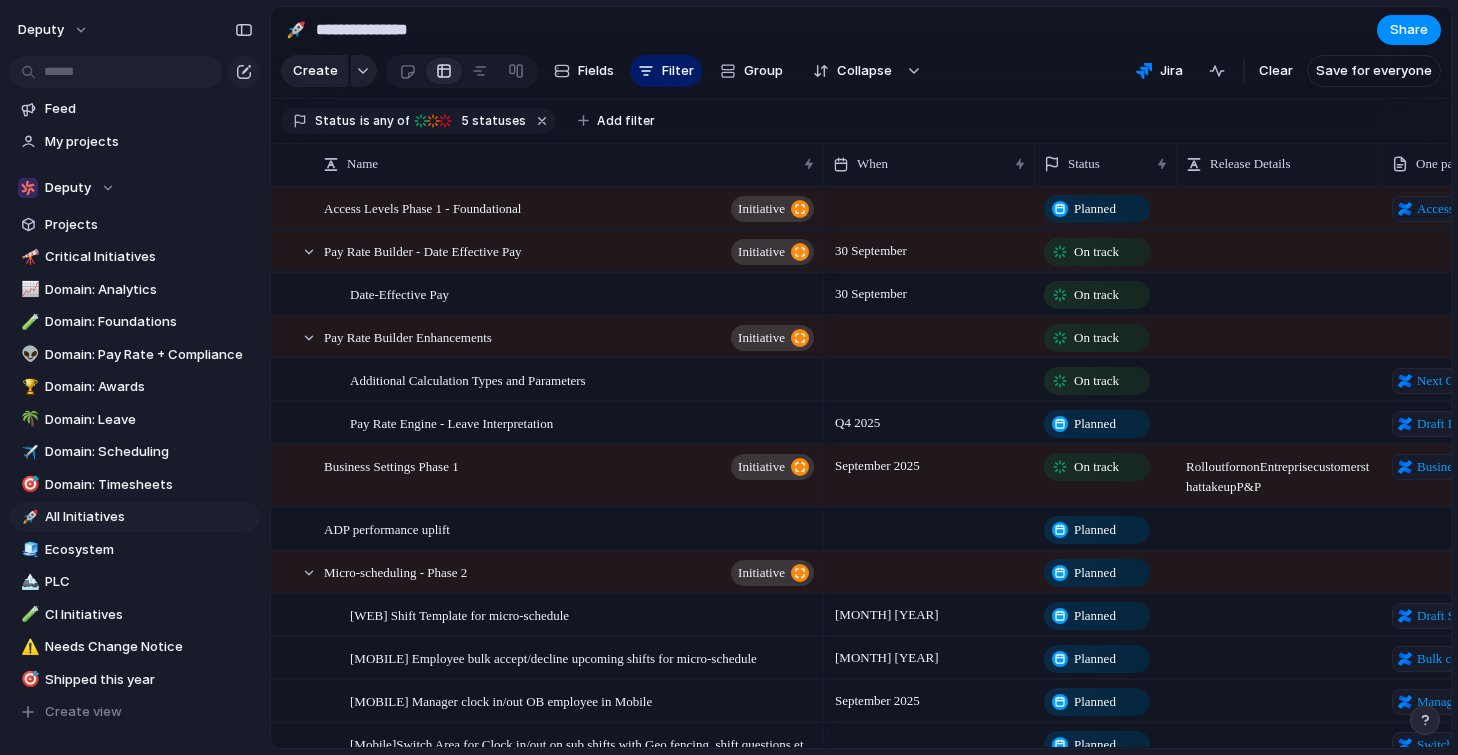 drag, startPoint x: 1454, startPoint y: 212, endPoint x: 1494, endPoint y: 208, distance: 40.1995 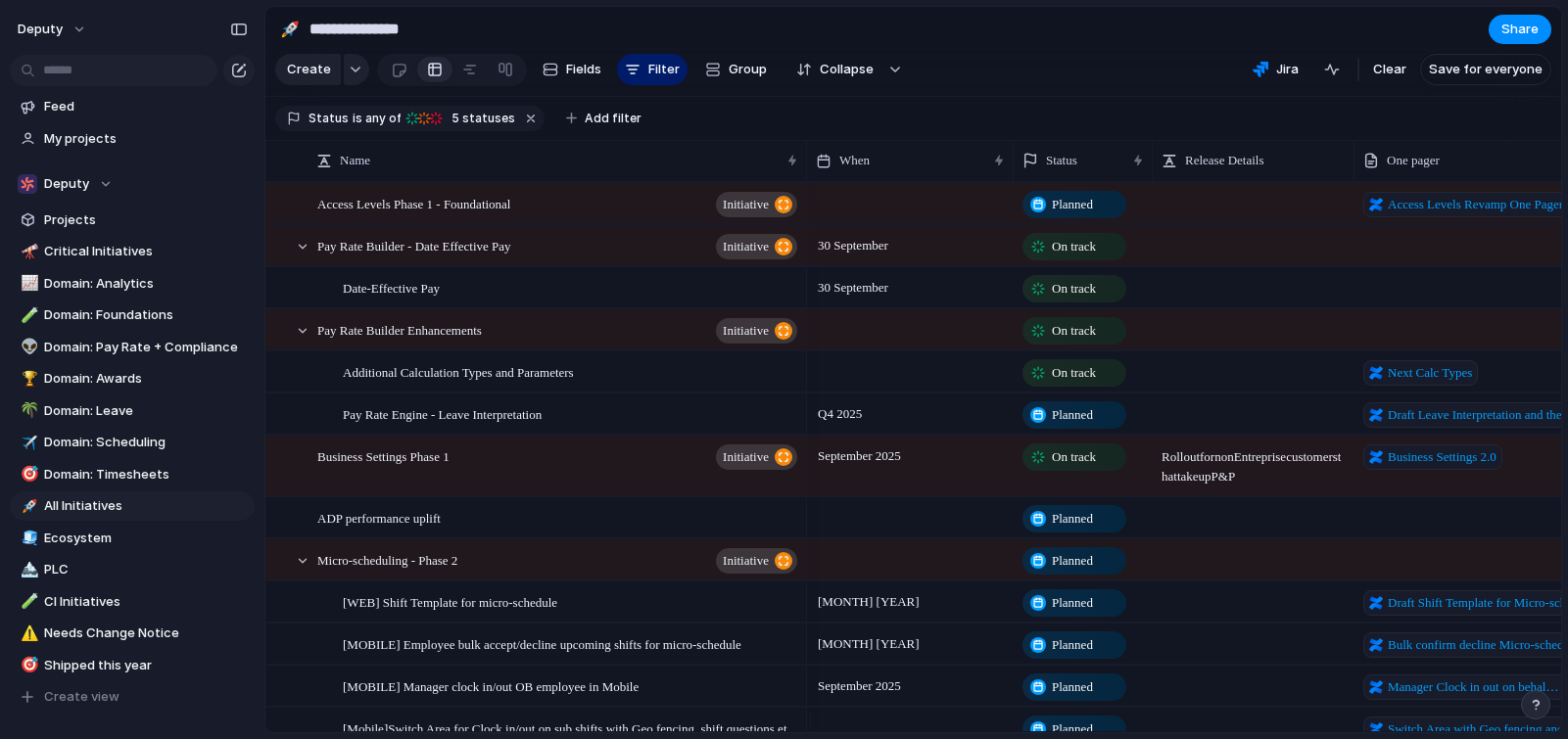 scroll, scrollTop: 897, scrollLeft: 0, axis: vertical 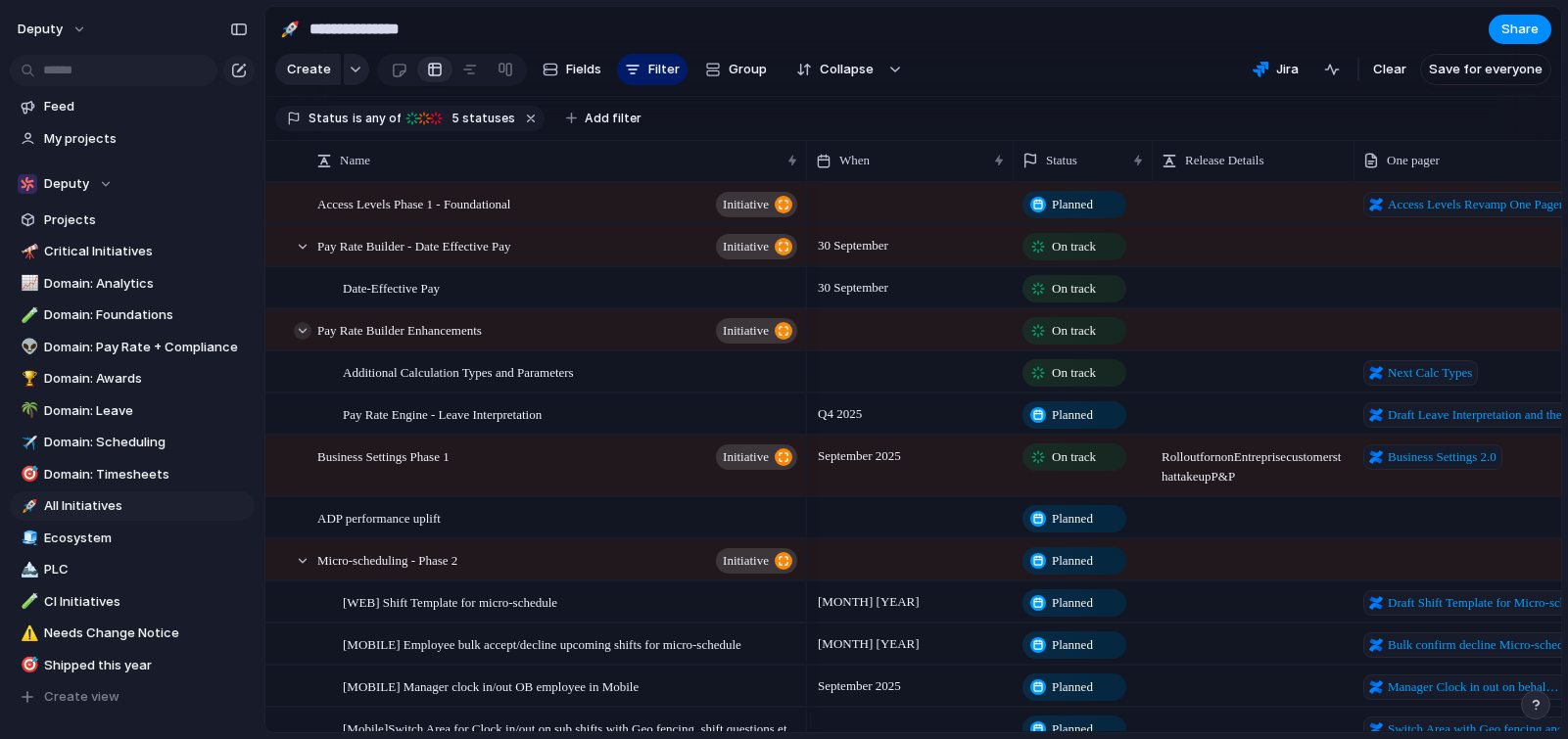 click at bounding box center (303, 331) 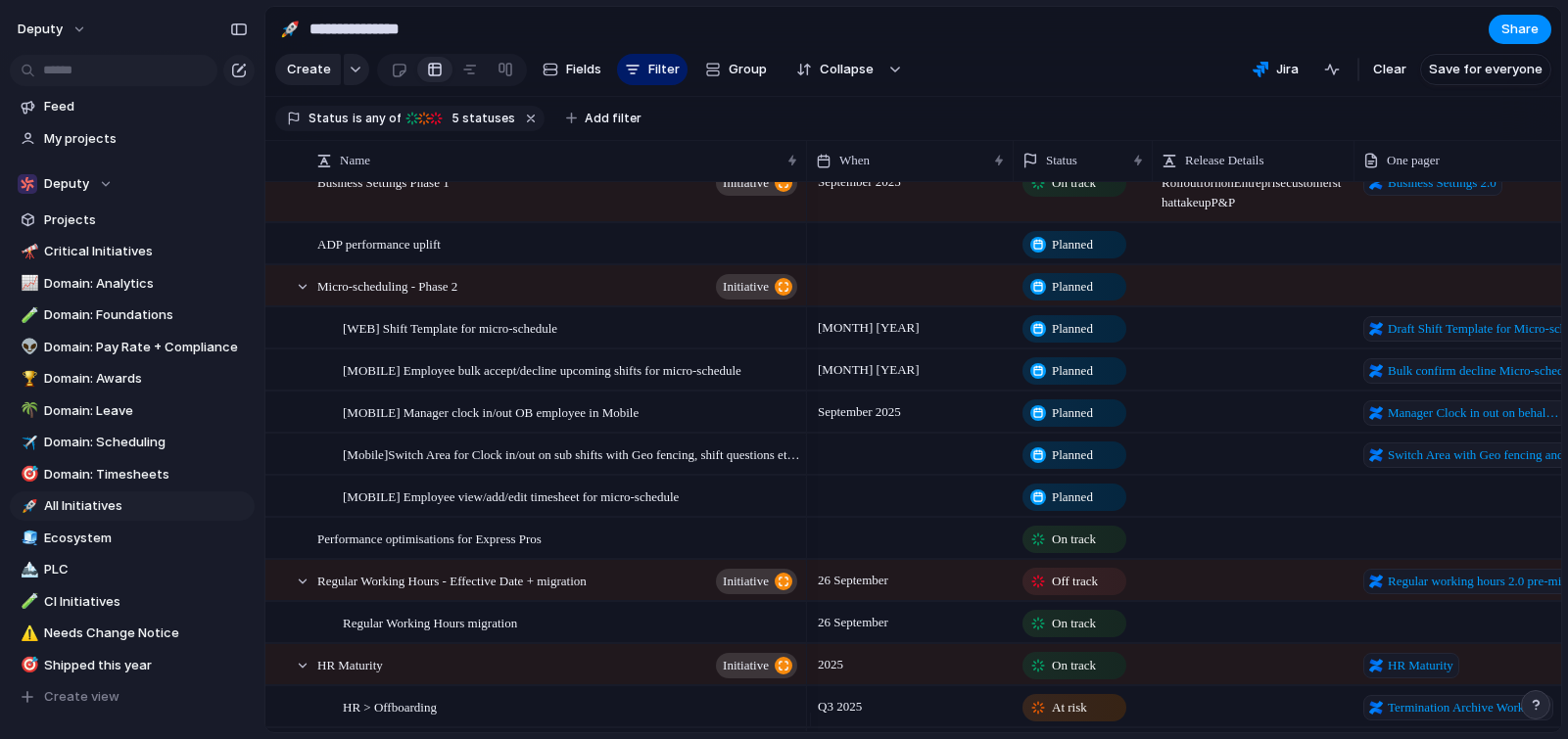 drag, startPoint x: 890, startPoint y: 726, endPoint x: 1009, endPoint y: 714, distance: 119.60351 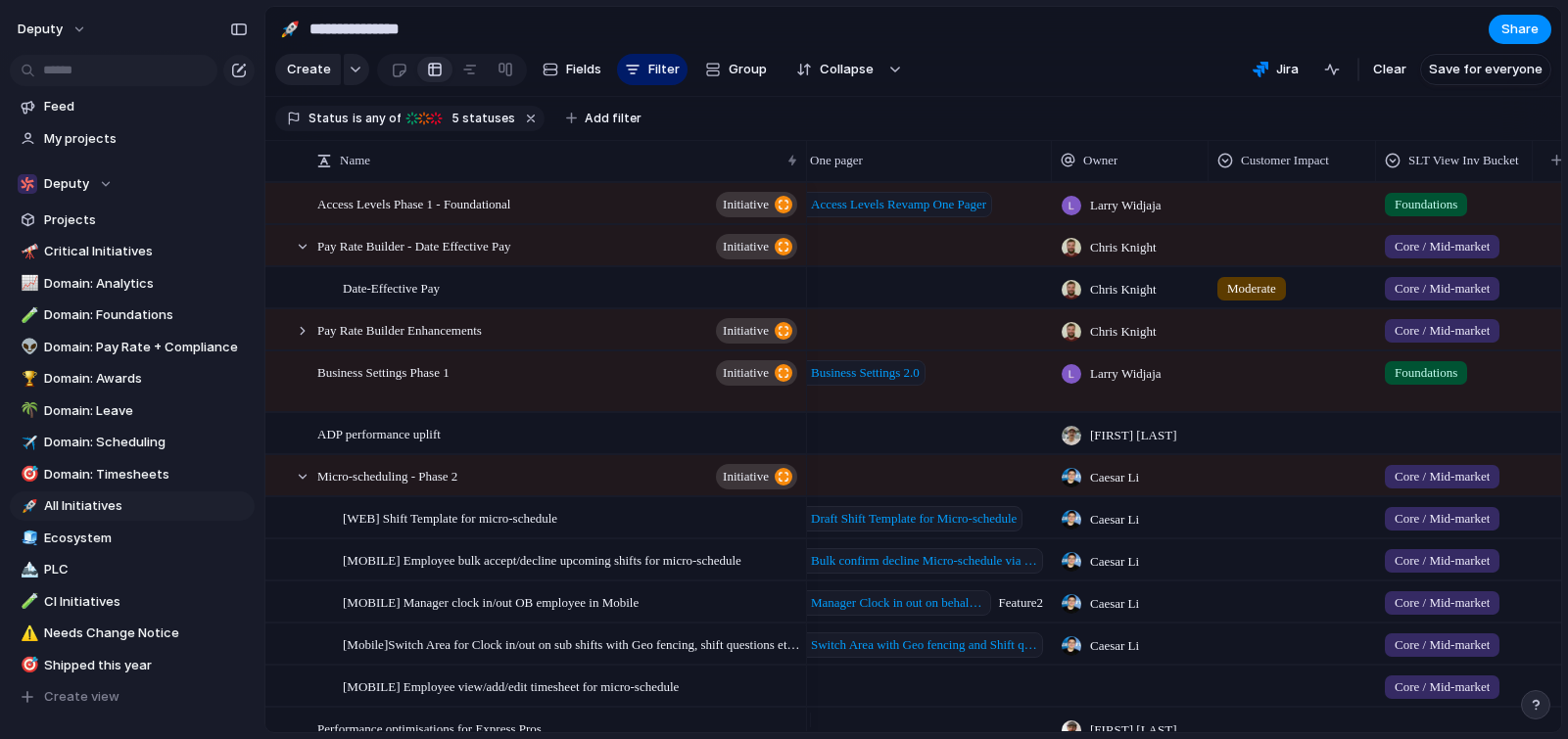 drag, startPoint x: 1171, startPoint y: 726, endPoint x: 1204, endPoint y: 722, distance: 33.24154 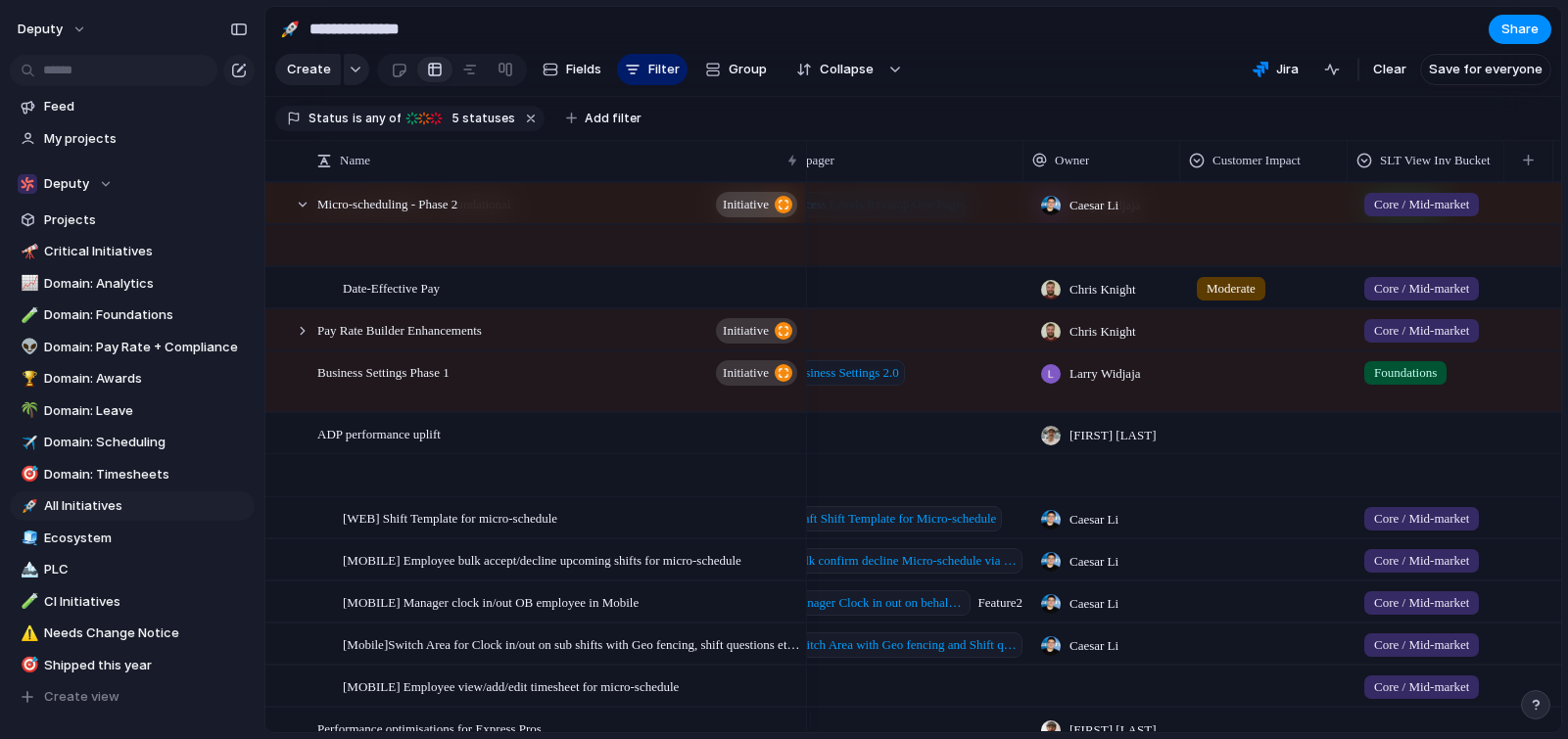 scroll, scrollTop: 884, scrollLeft: 0, axis: vertical 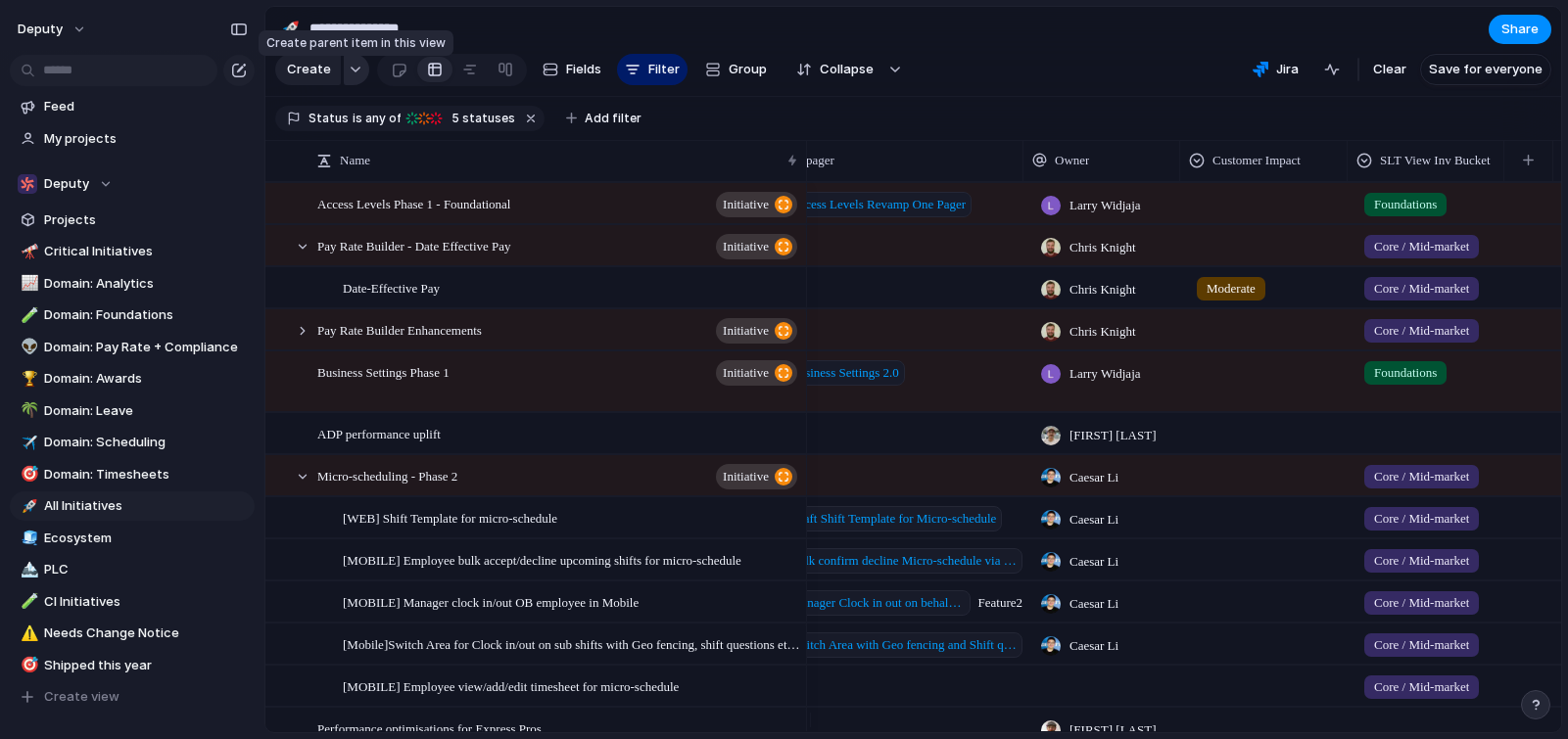 click at bounding box center [356, 69] 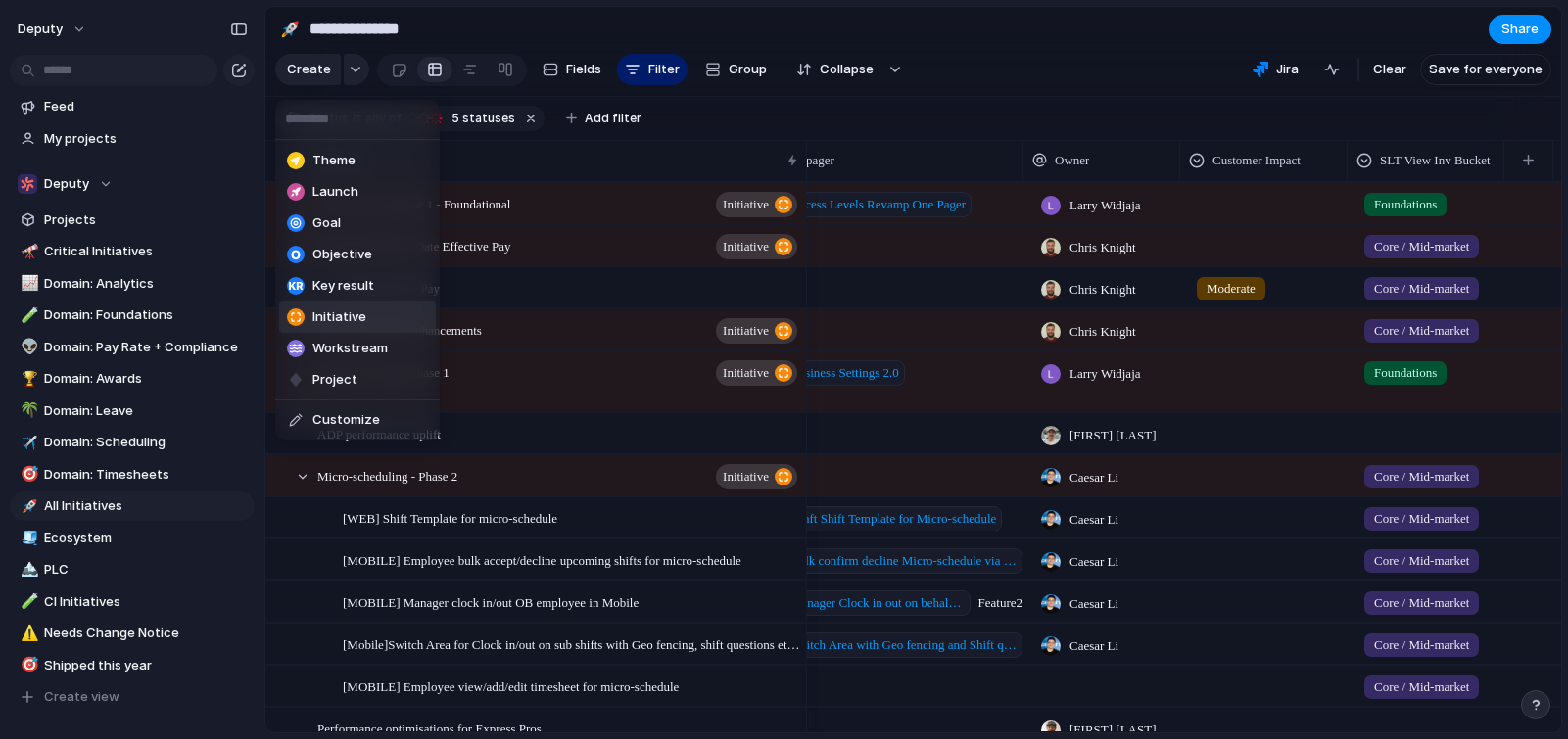 click on "Initiative" at bounding box center (339, 317) 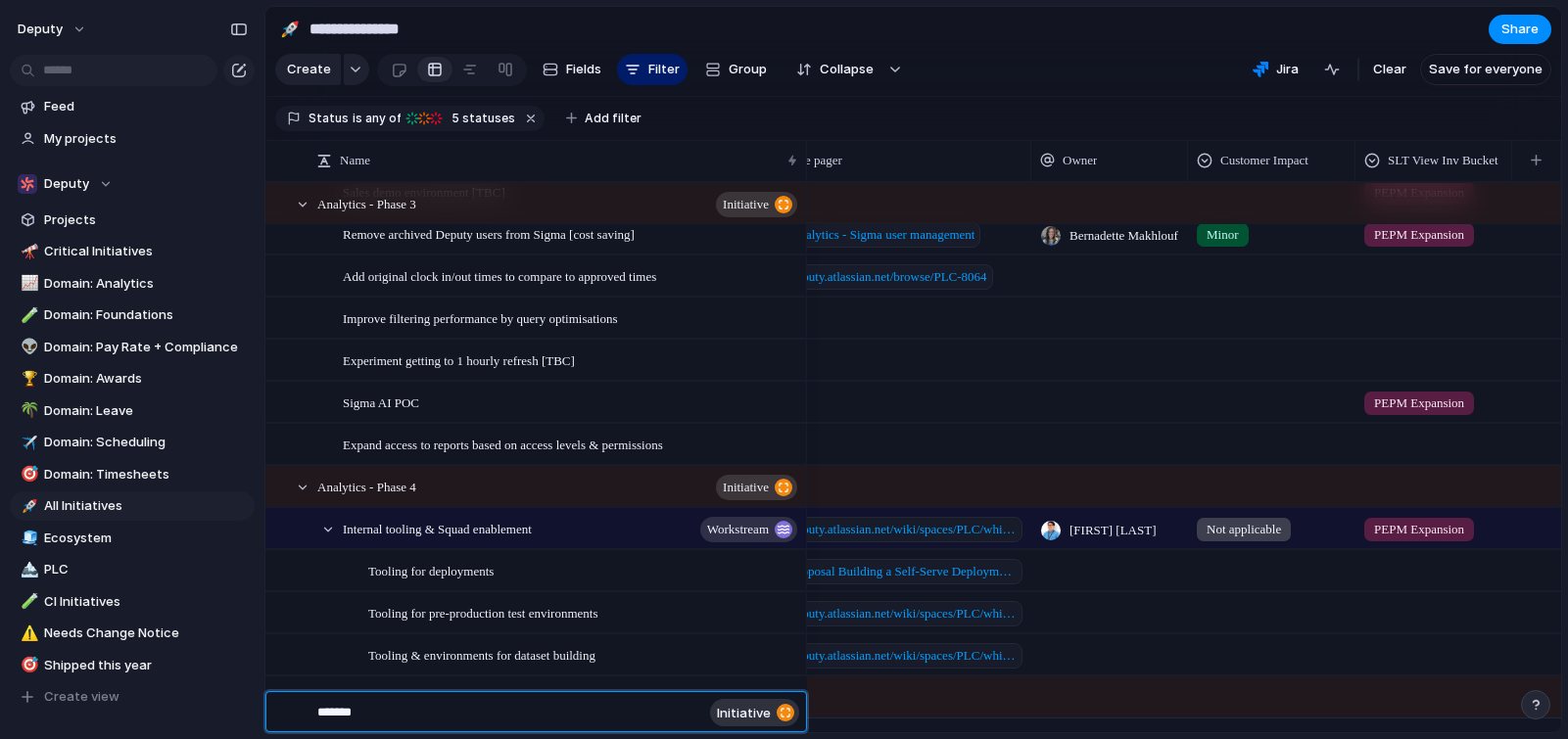 type on "********" 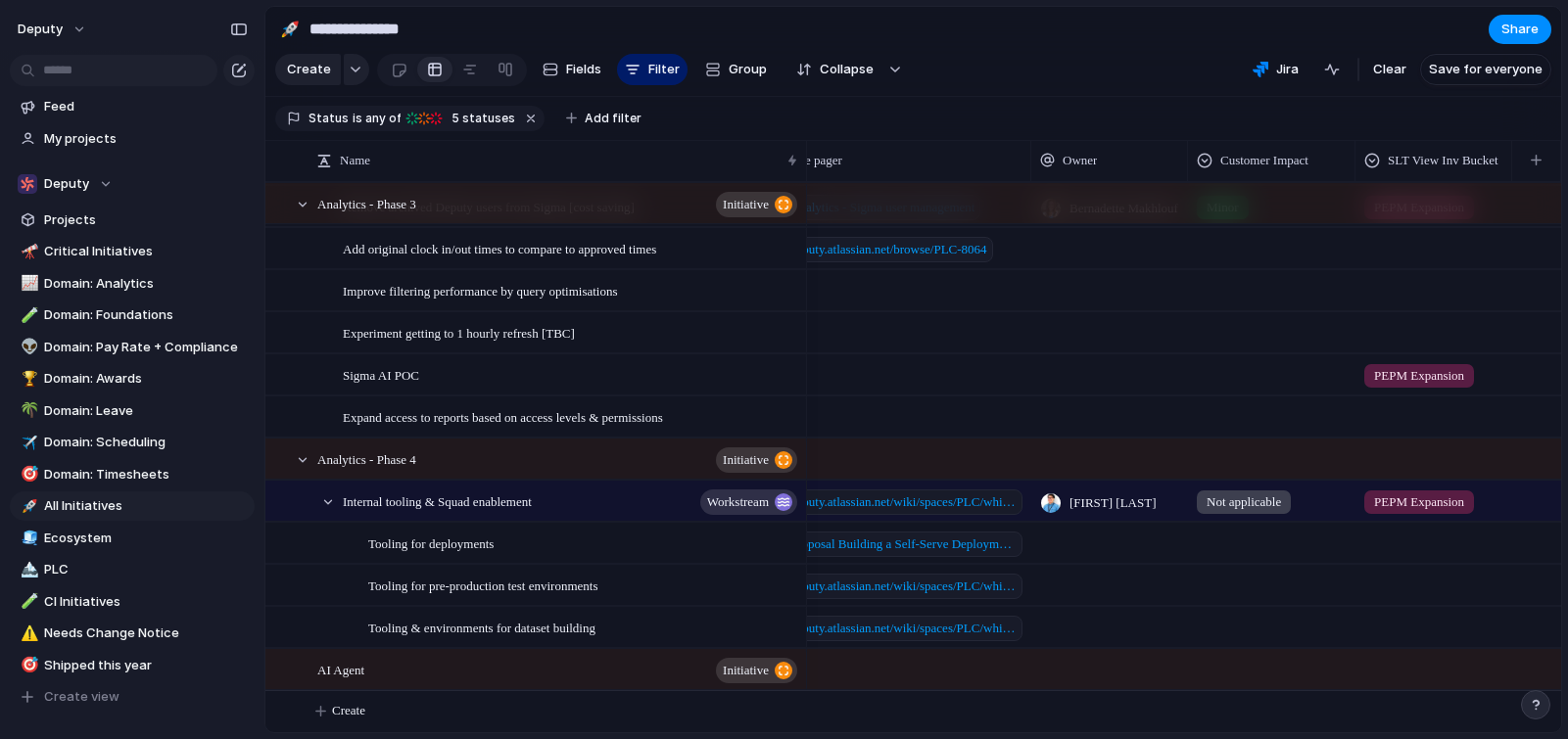 click at bounding box center (894, 669) 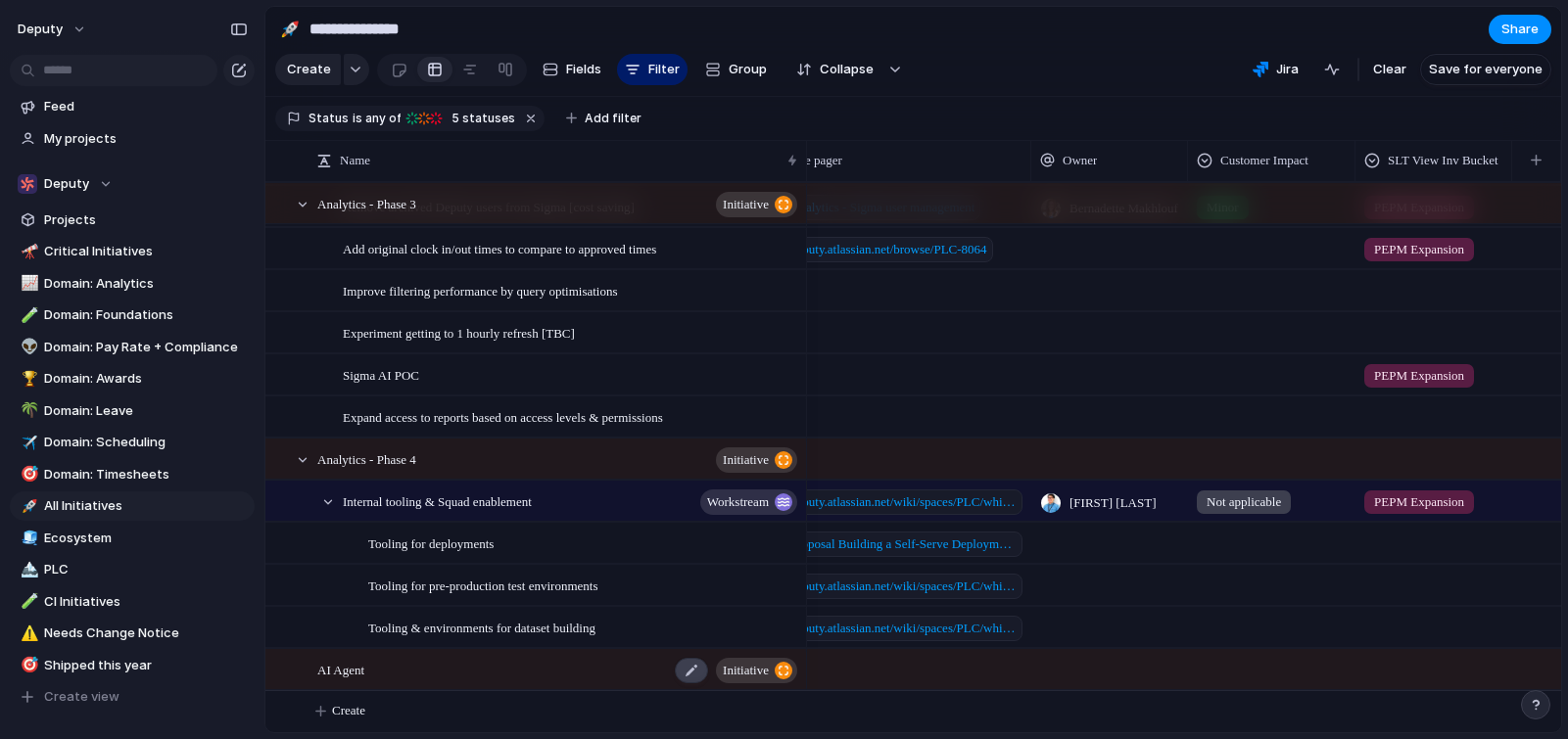 click at bounding box center (691, 670) 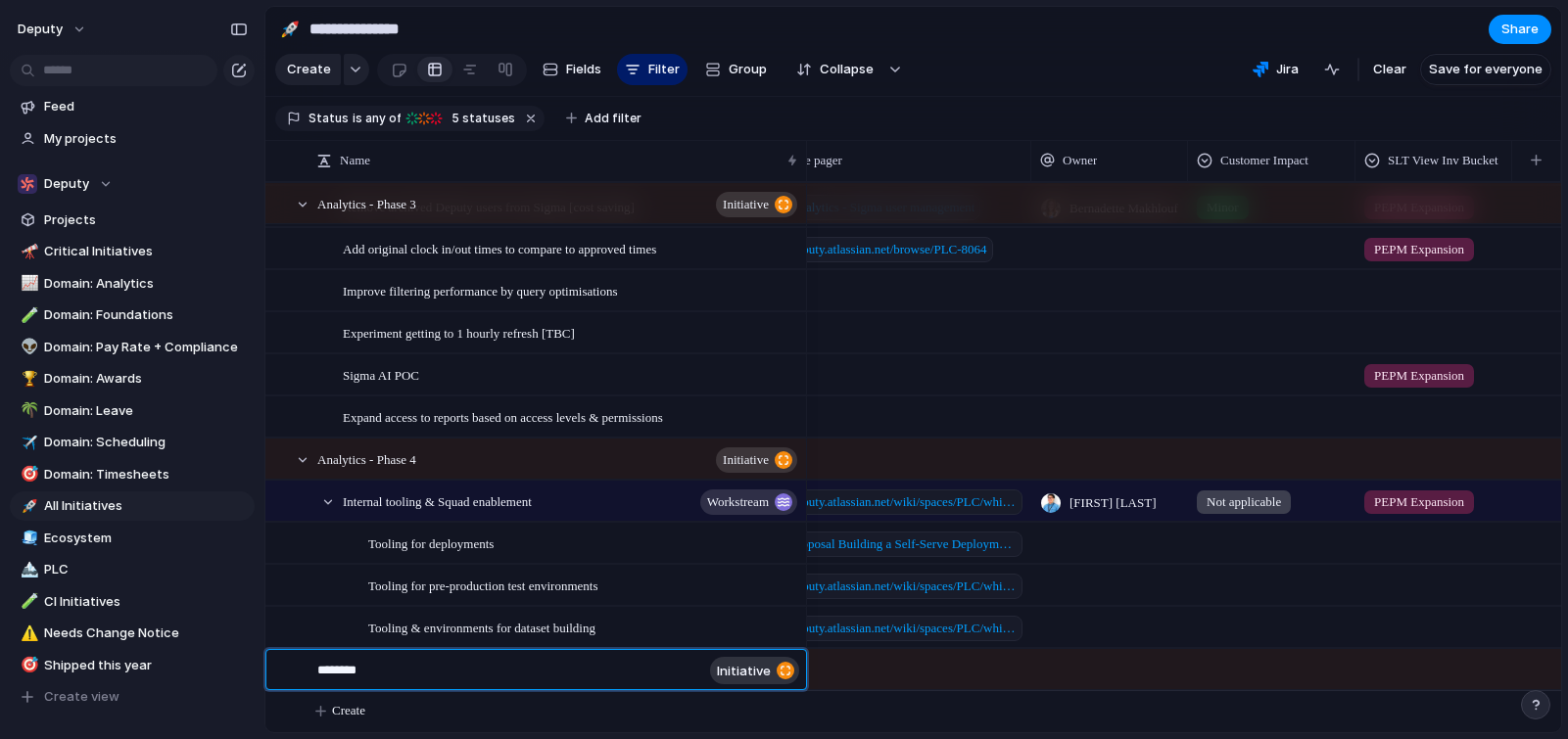click on "********" at bounding box center [509, 671] 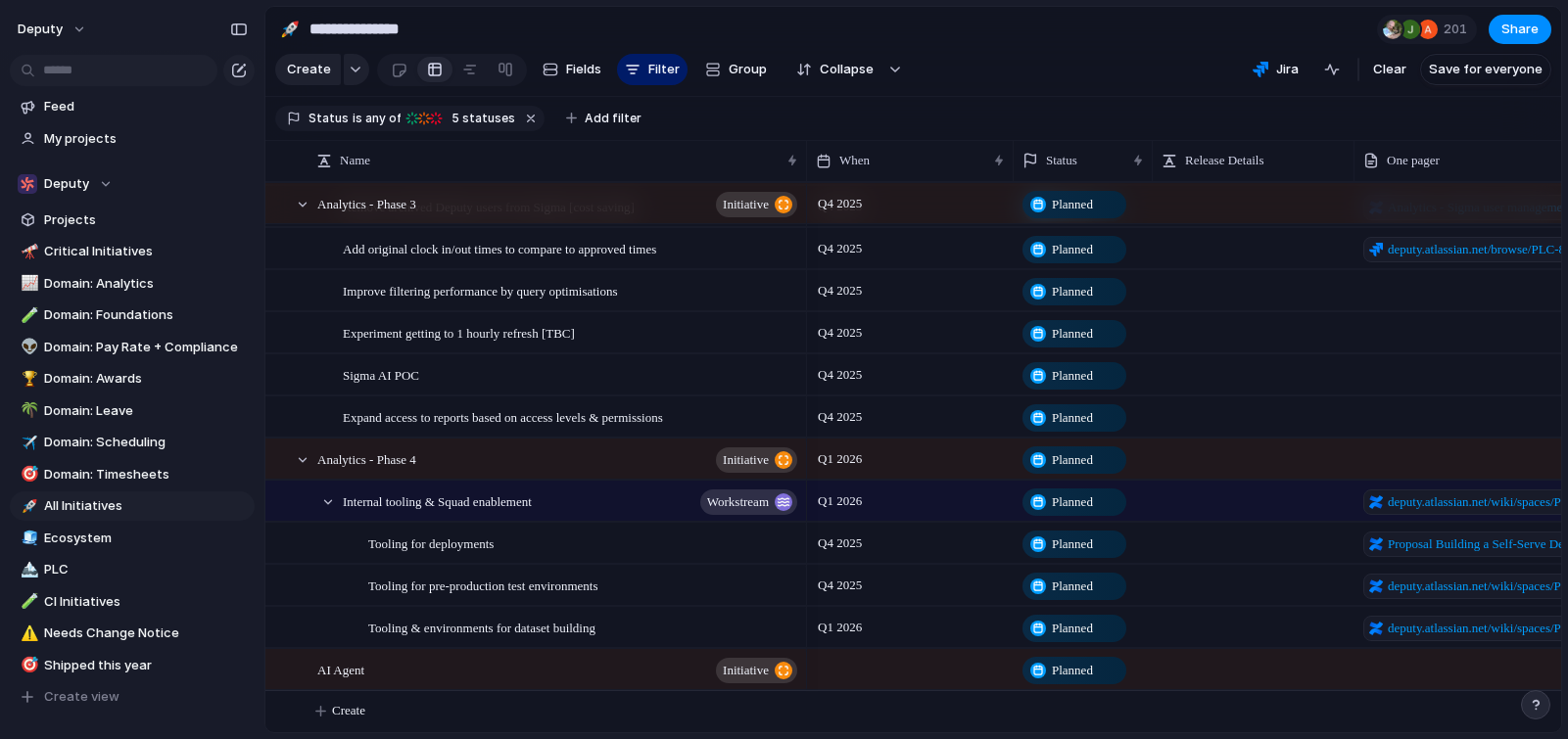 scroll, scrollTop: 10668, scrollLeft: 0, axis: vertical 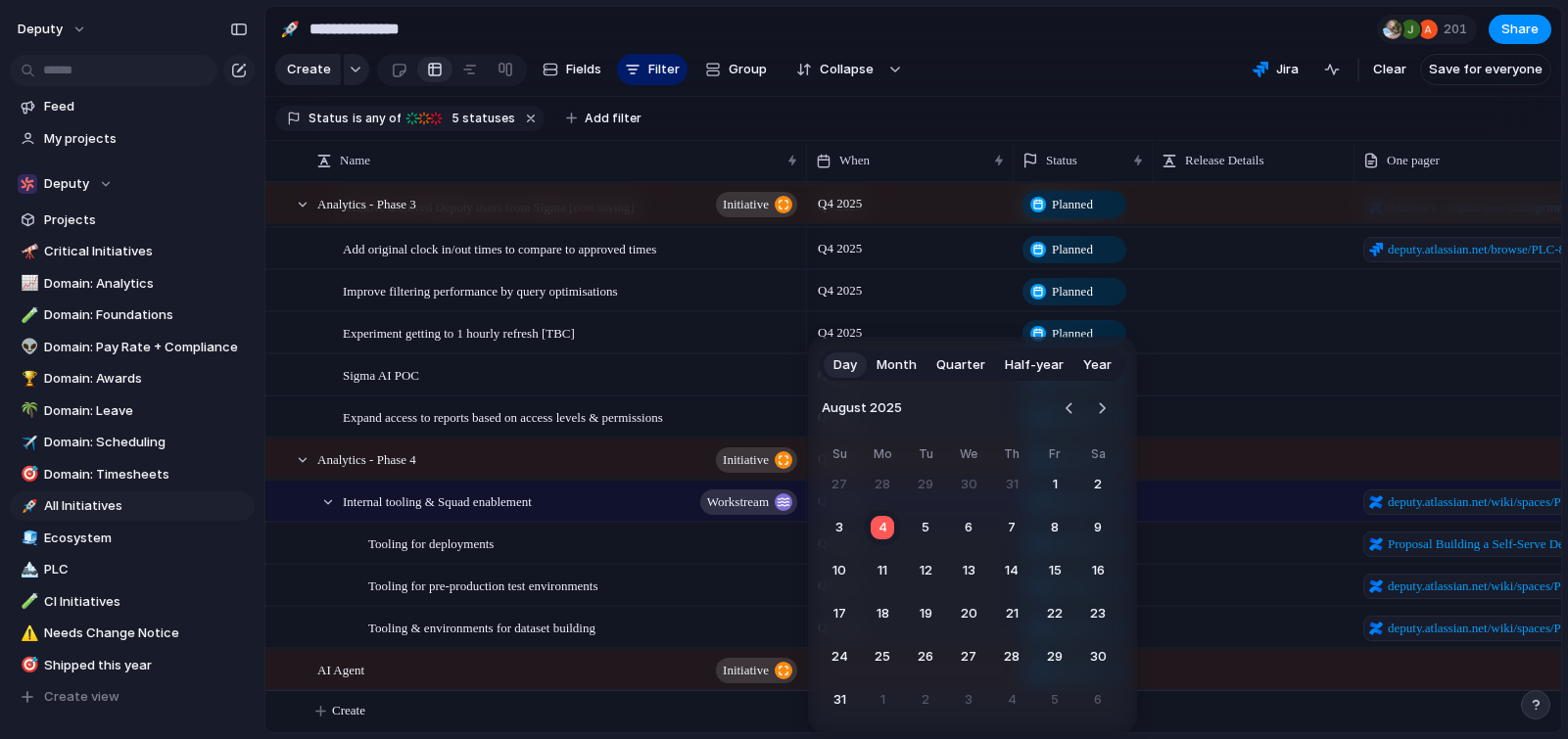 click on "Quarter" at bounding box center [961, 365] 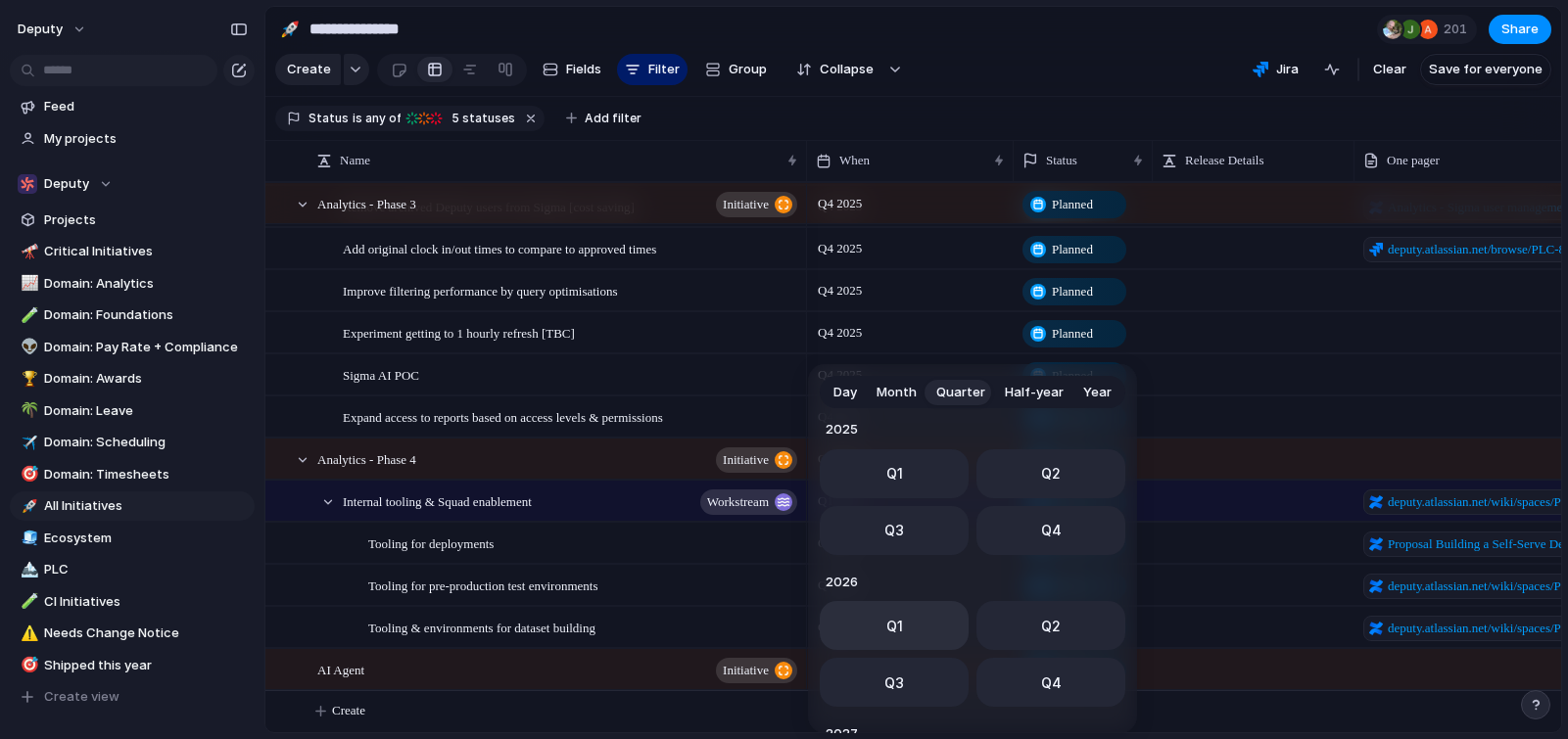 click on "Q1" at bounding box center (894, 625) 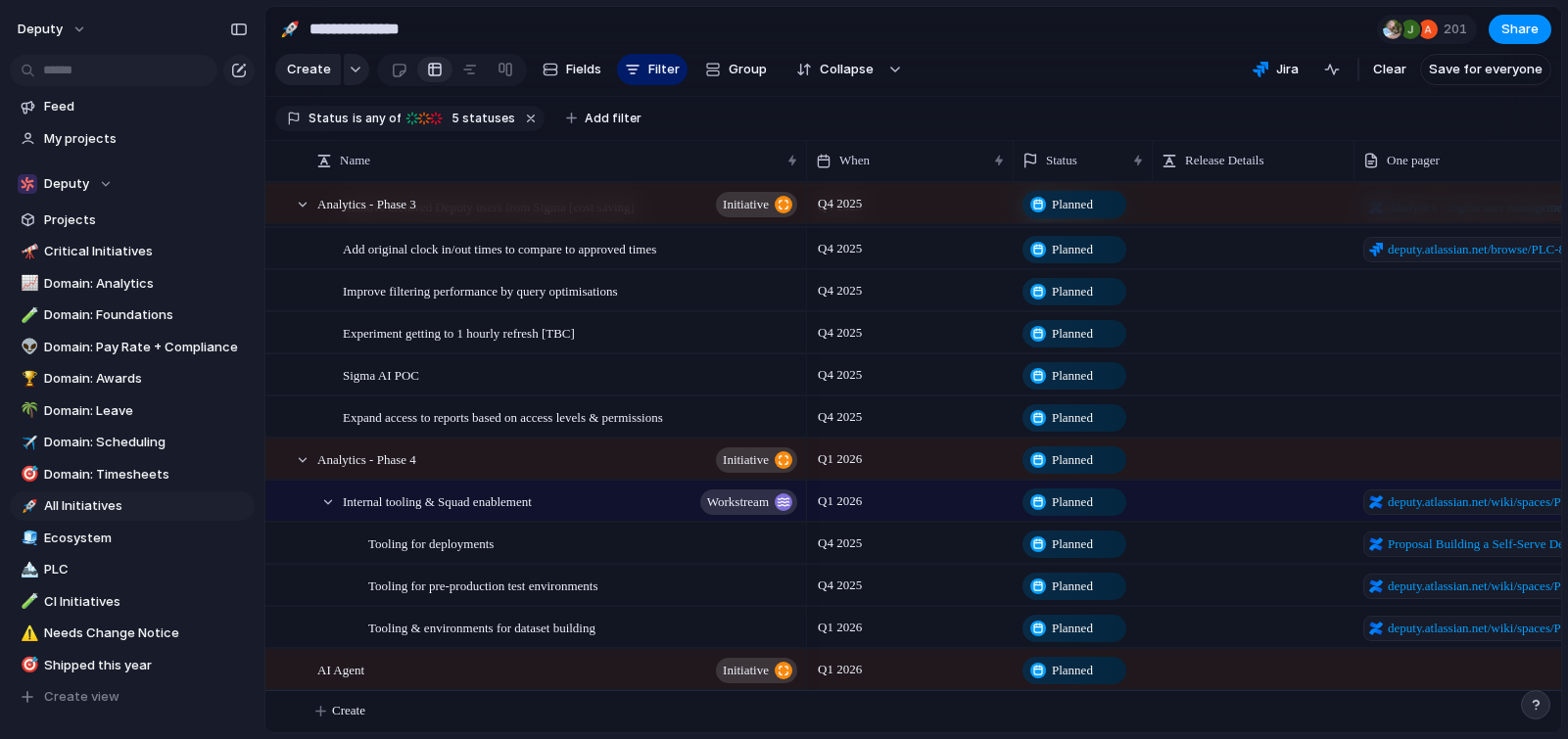 click at bounding box center [1492, 669] 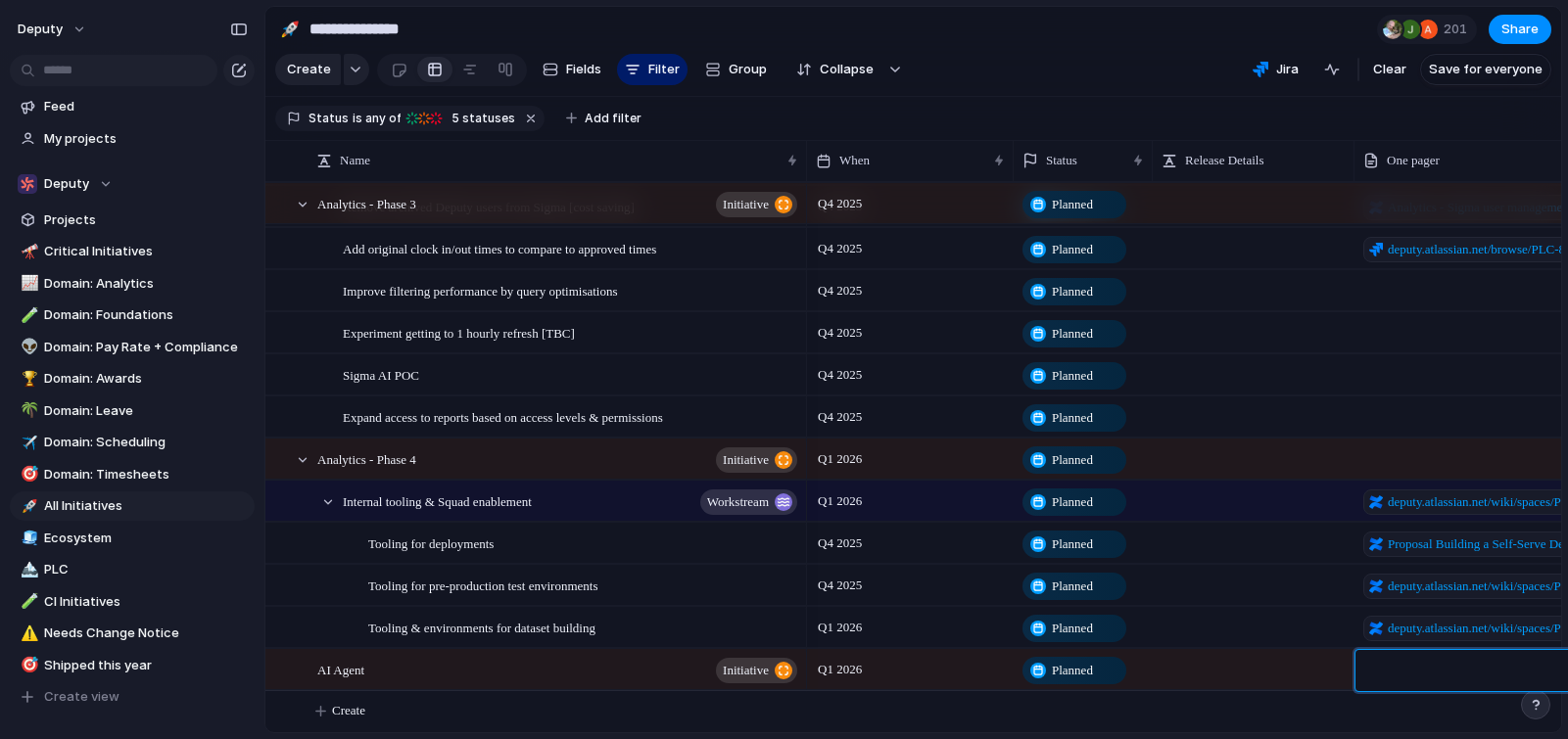 type on "**********" 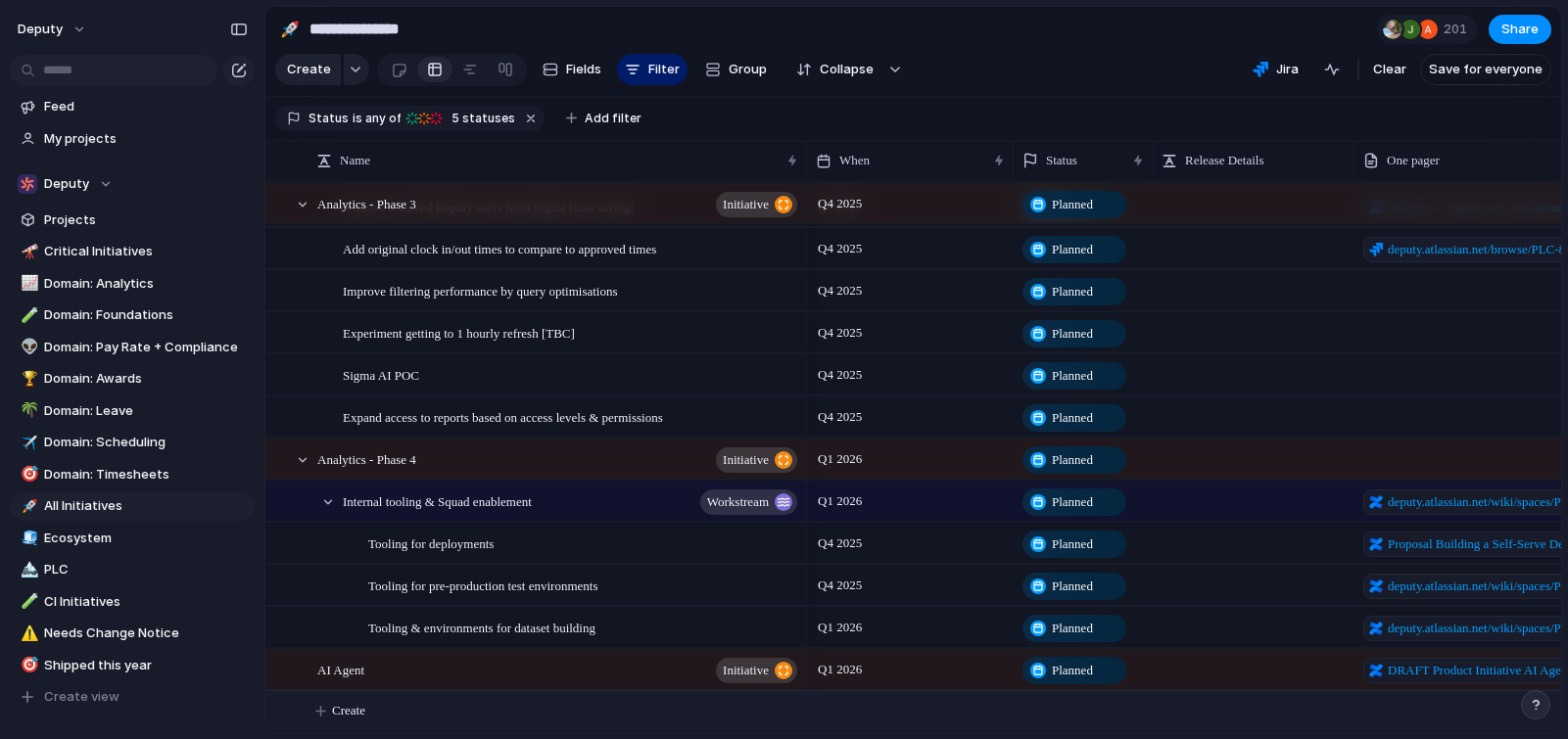 click at bounding box center (1254, 669) 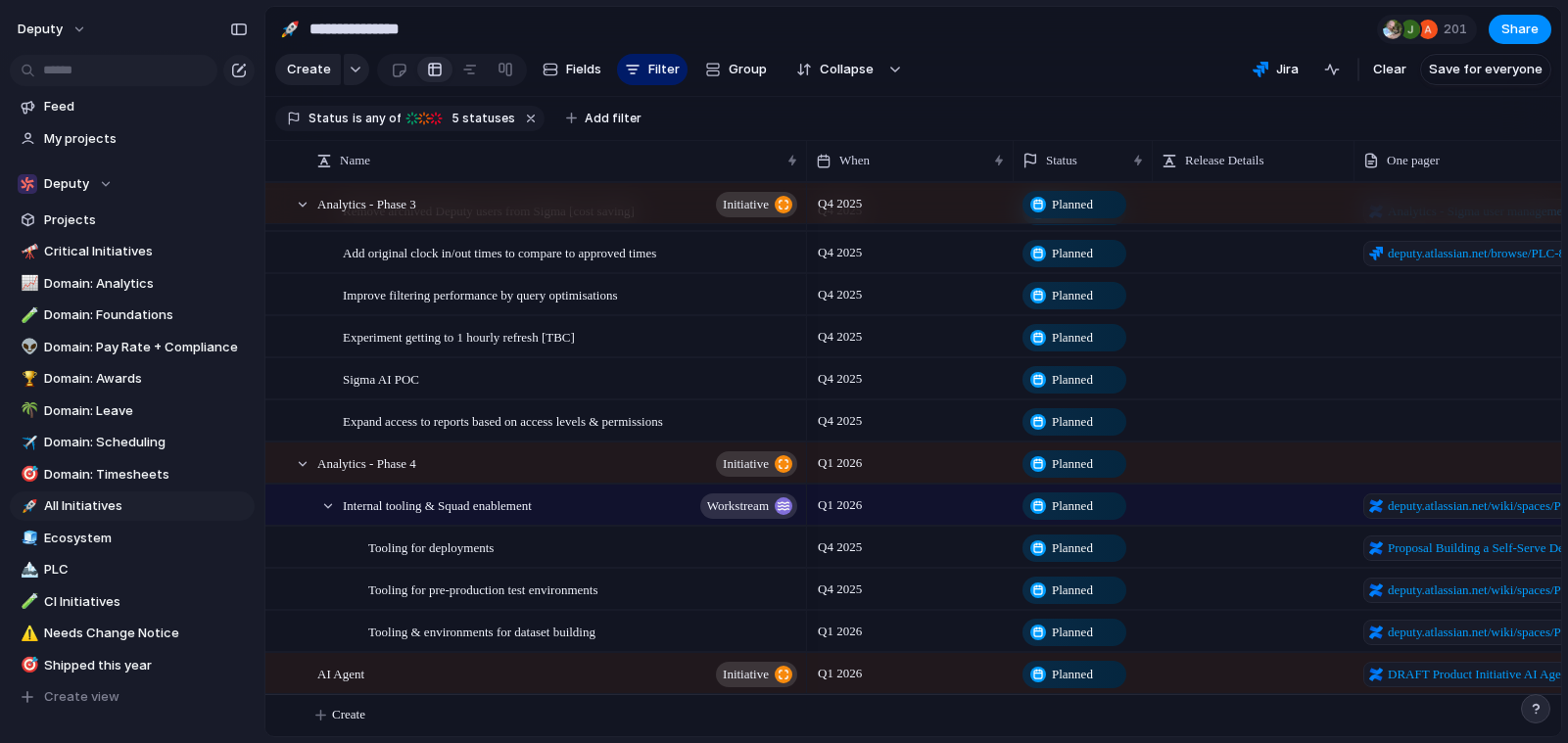 scroll, scrollTop: 10679, scrollLeft: 0, axis: vertical 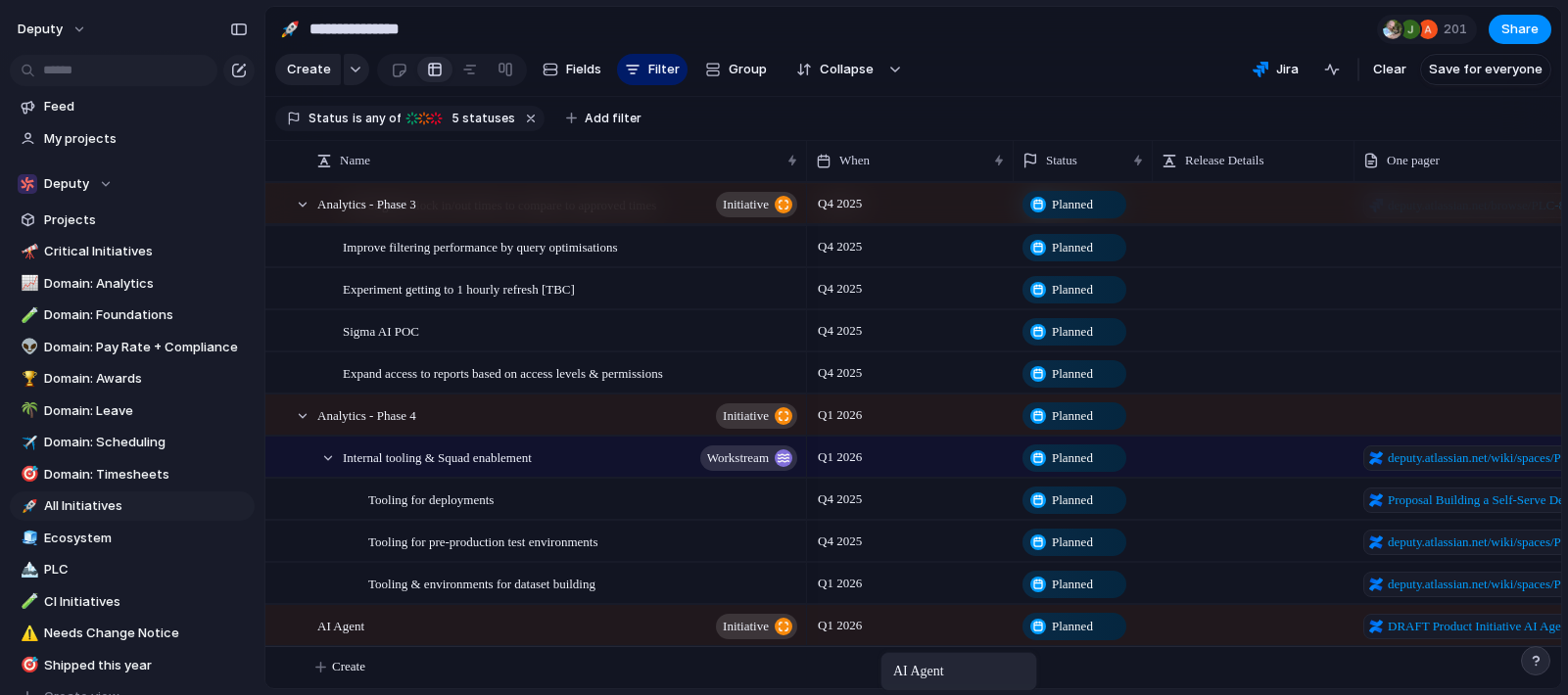 drag, startPoint x: 887, startPoint y: 681, endPoint x: 889, endPoint y: 656, distance: 25.079872 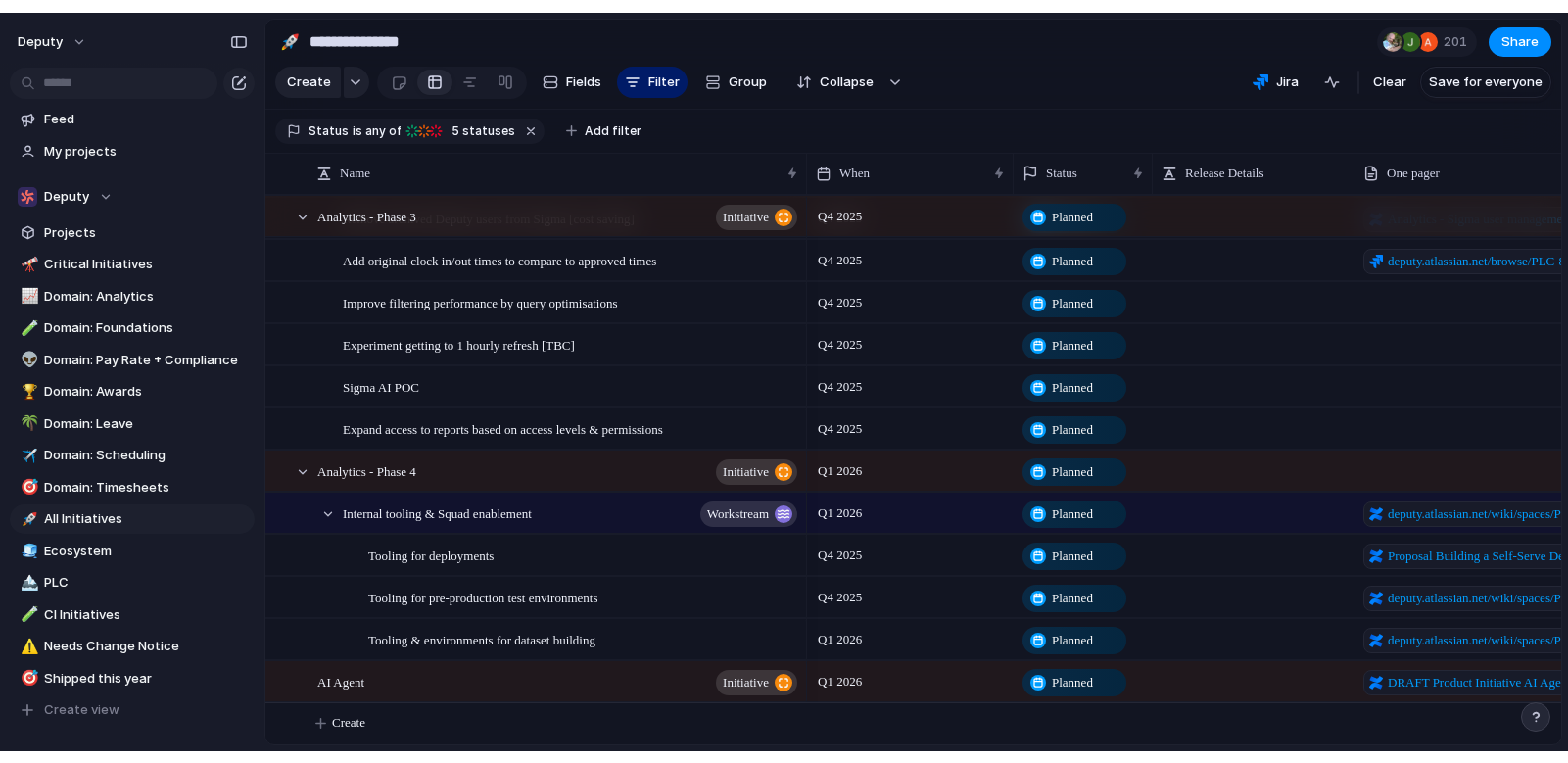 scroll, scrollTop: 10665, scrollLeft: 0, axis: vertical 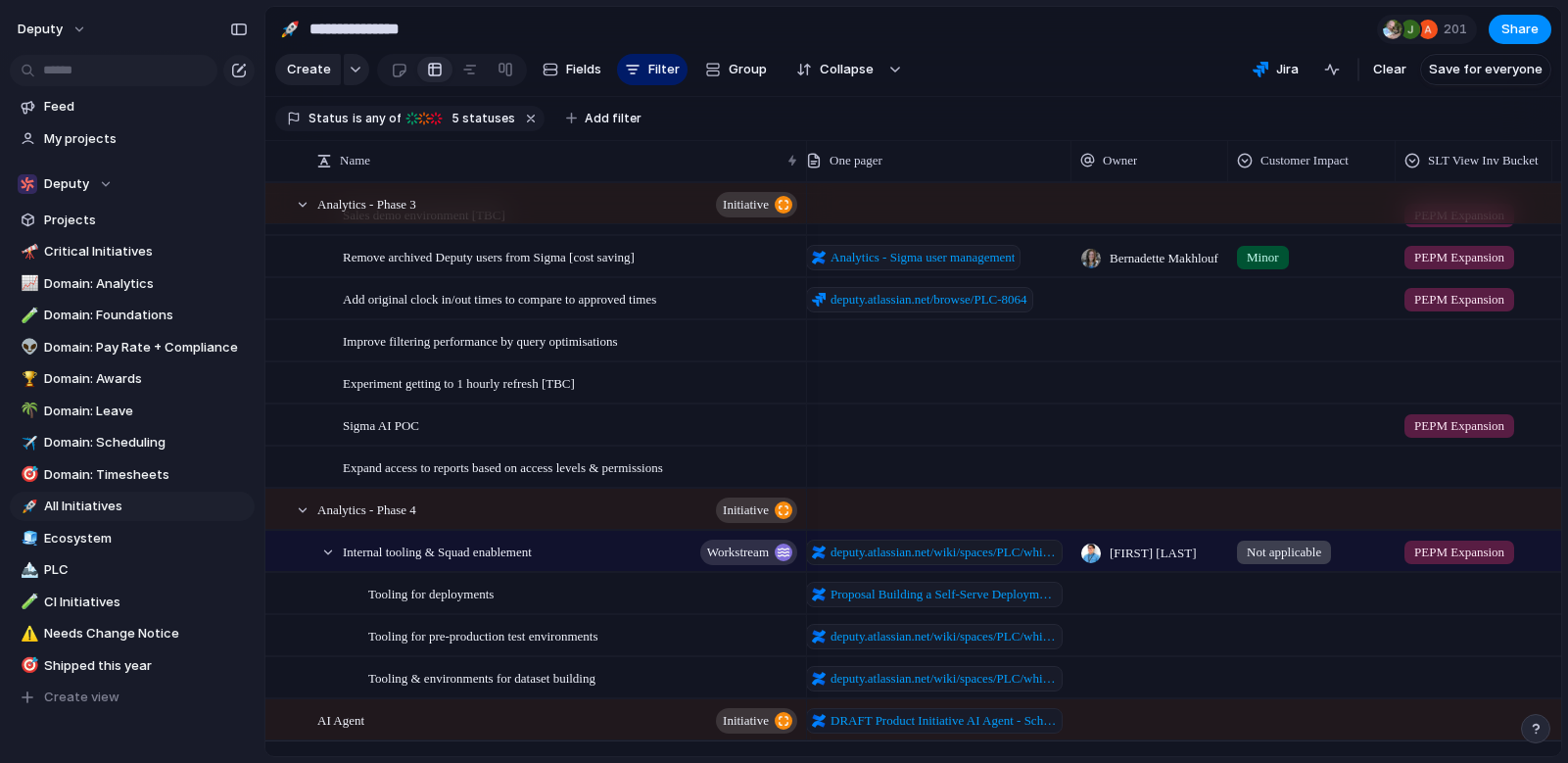 click at bounding box center [1150, 719] 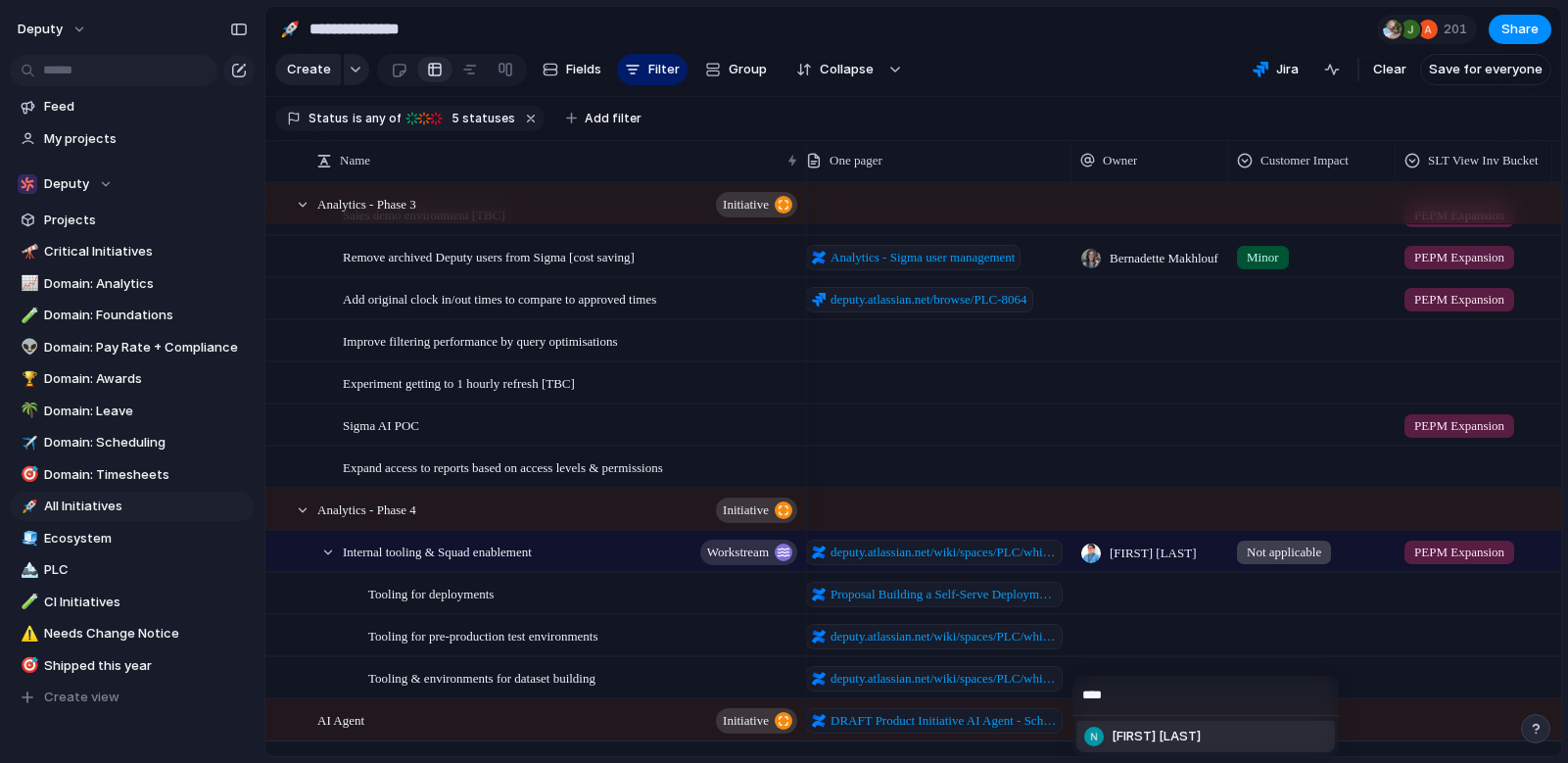 type on "****" 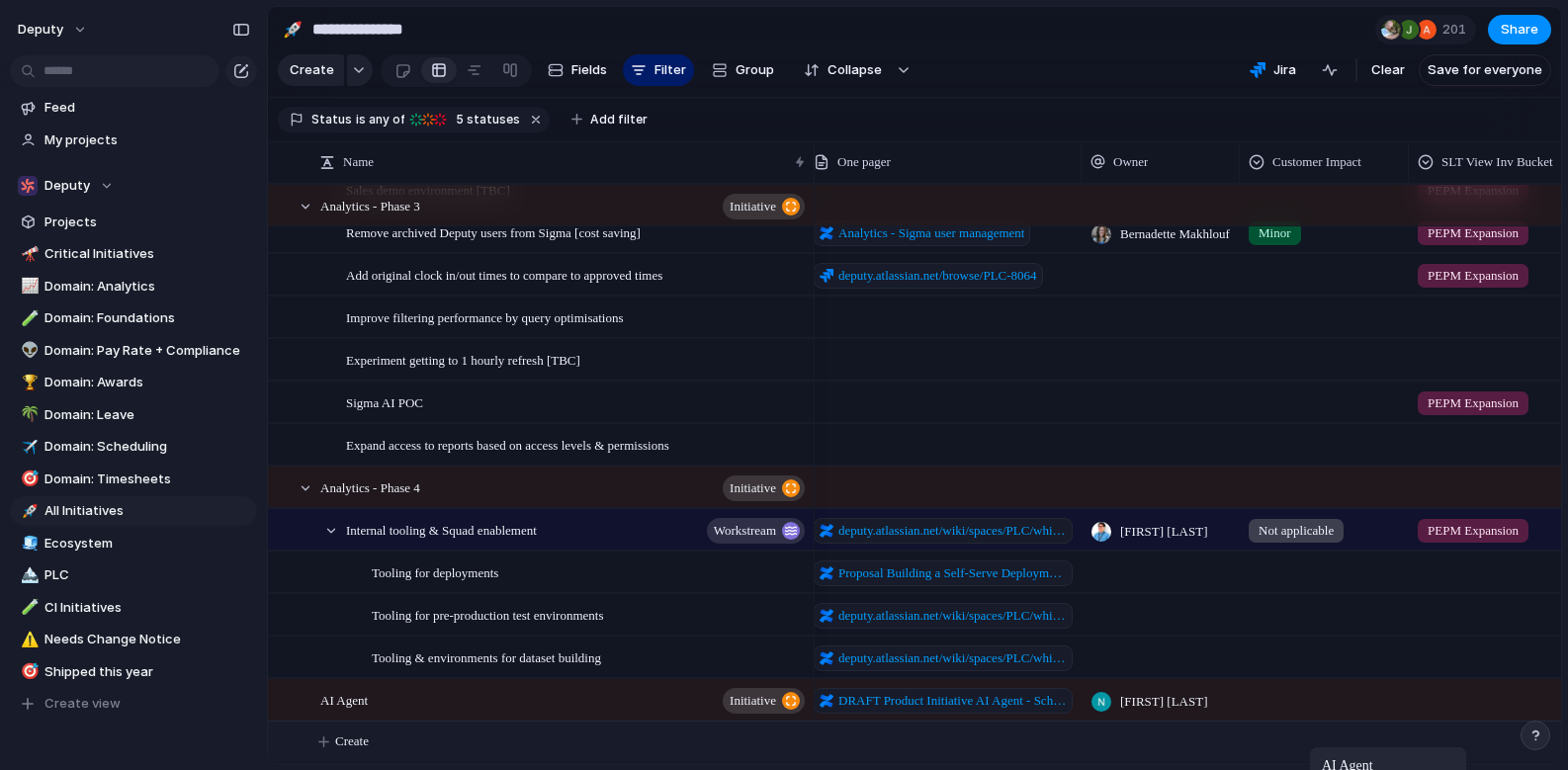 drag, startPoint x: 1266, startPoint y: 758, endPoint x: 1319, endPoint y: 755, distance: 53.08484 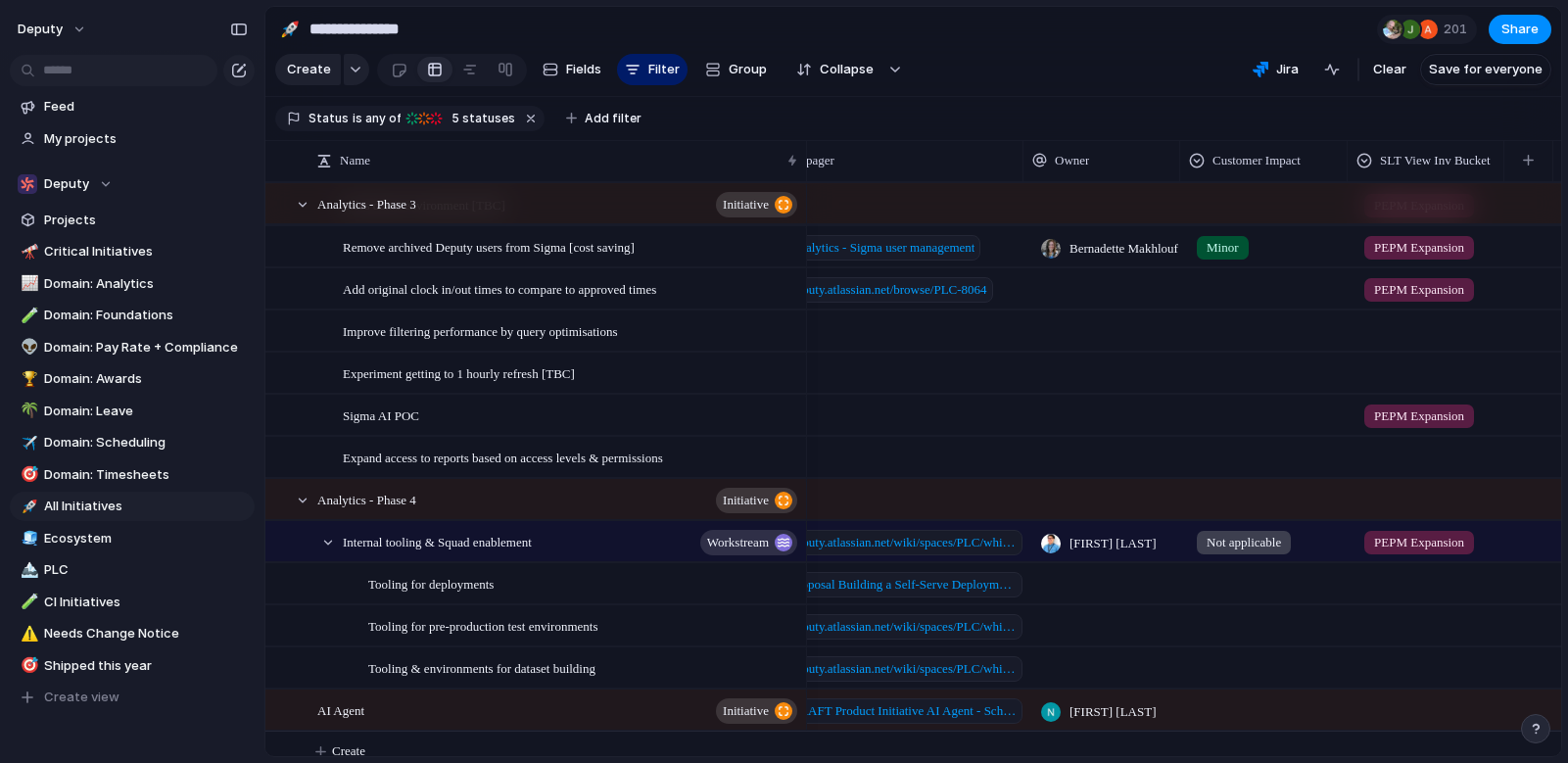 click at bounding box center [1434, 706] 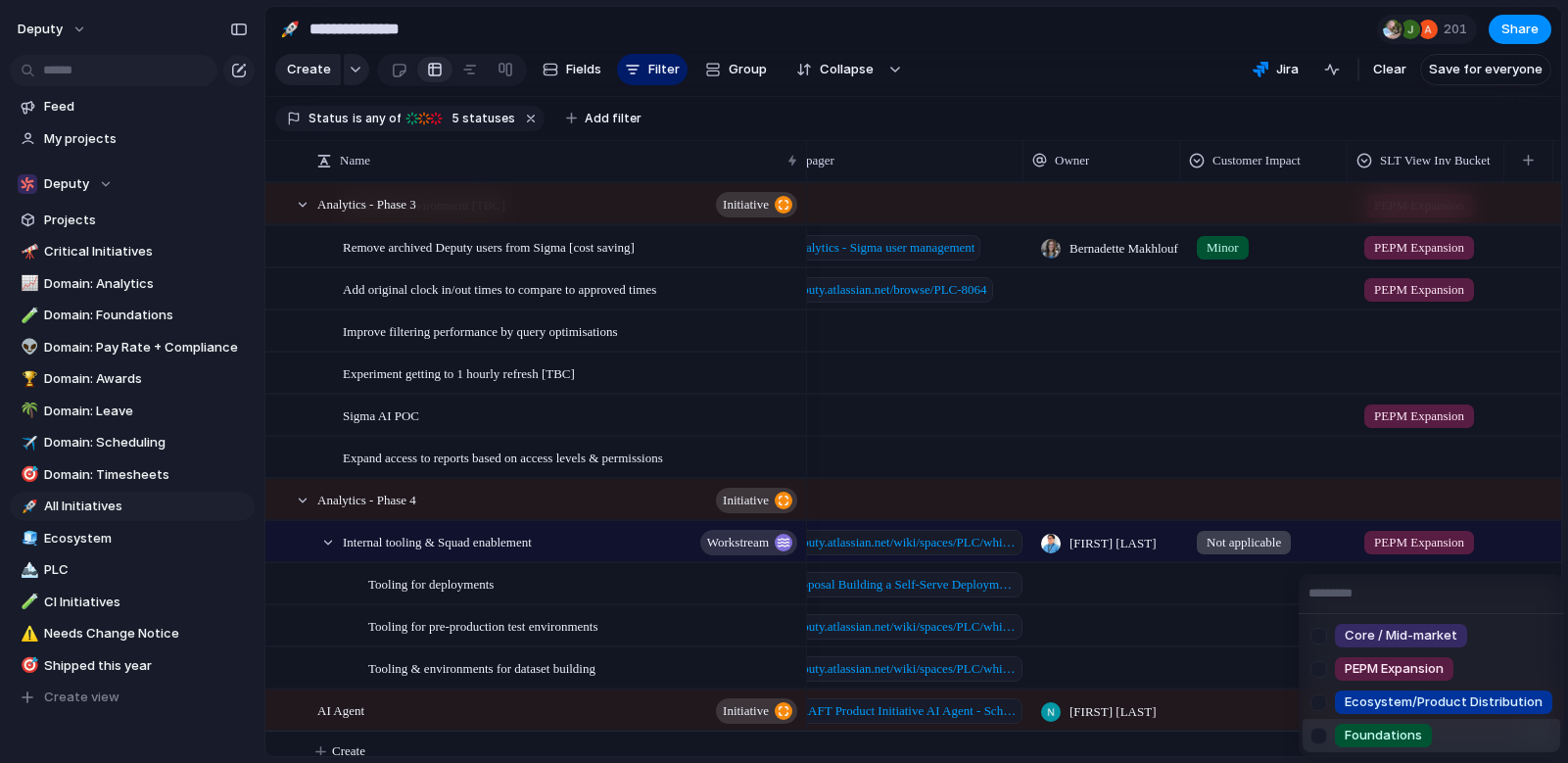 click on "Core / Mid-market   PEPM Expansion   Ecosystem/Product Distribution   Foundations" at bounding box center [784, 381] 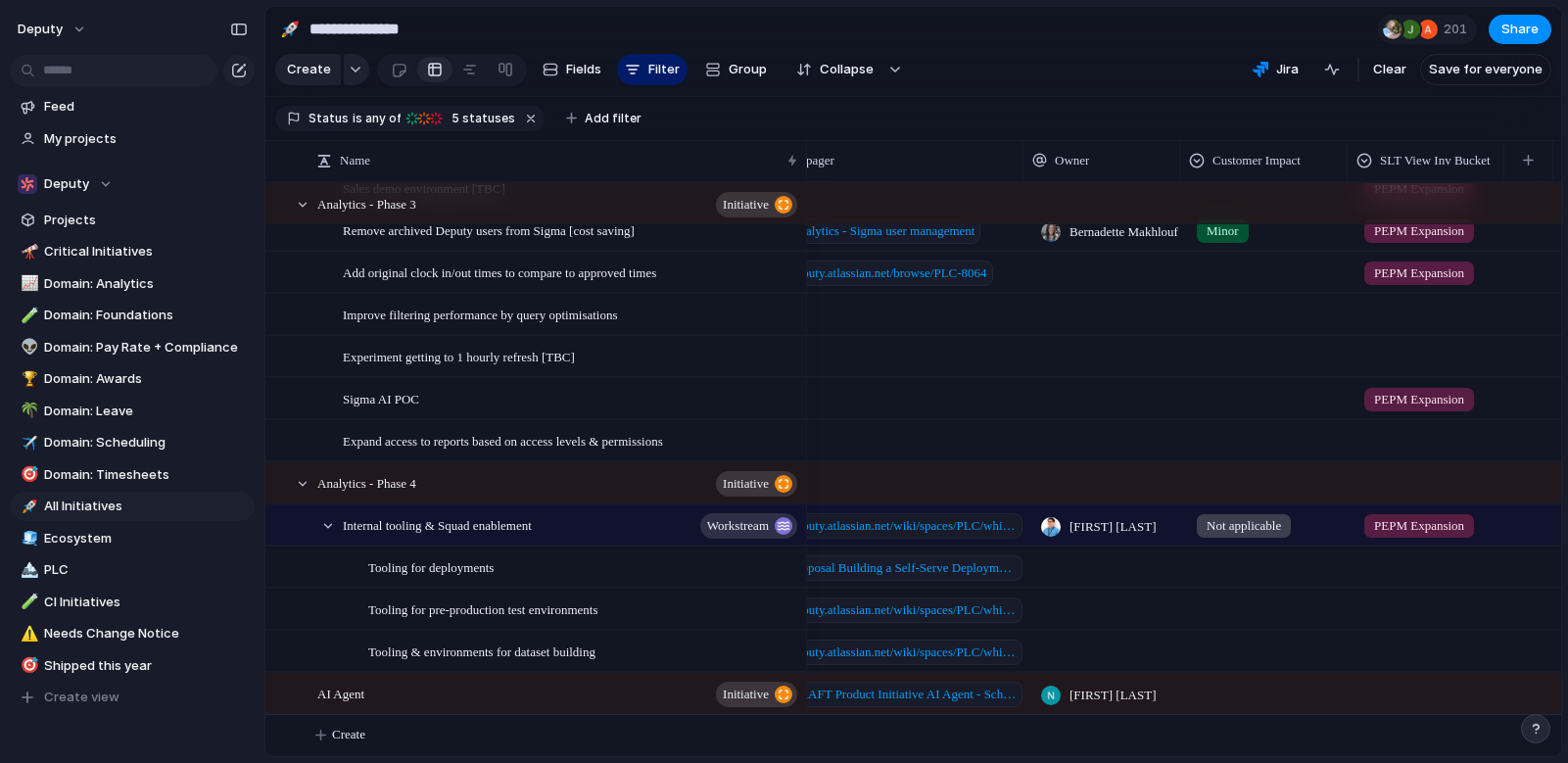 click at bounding box center (1271, 690) 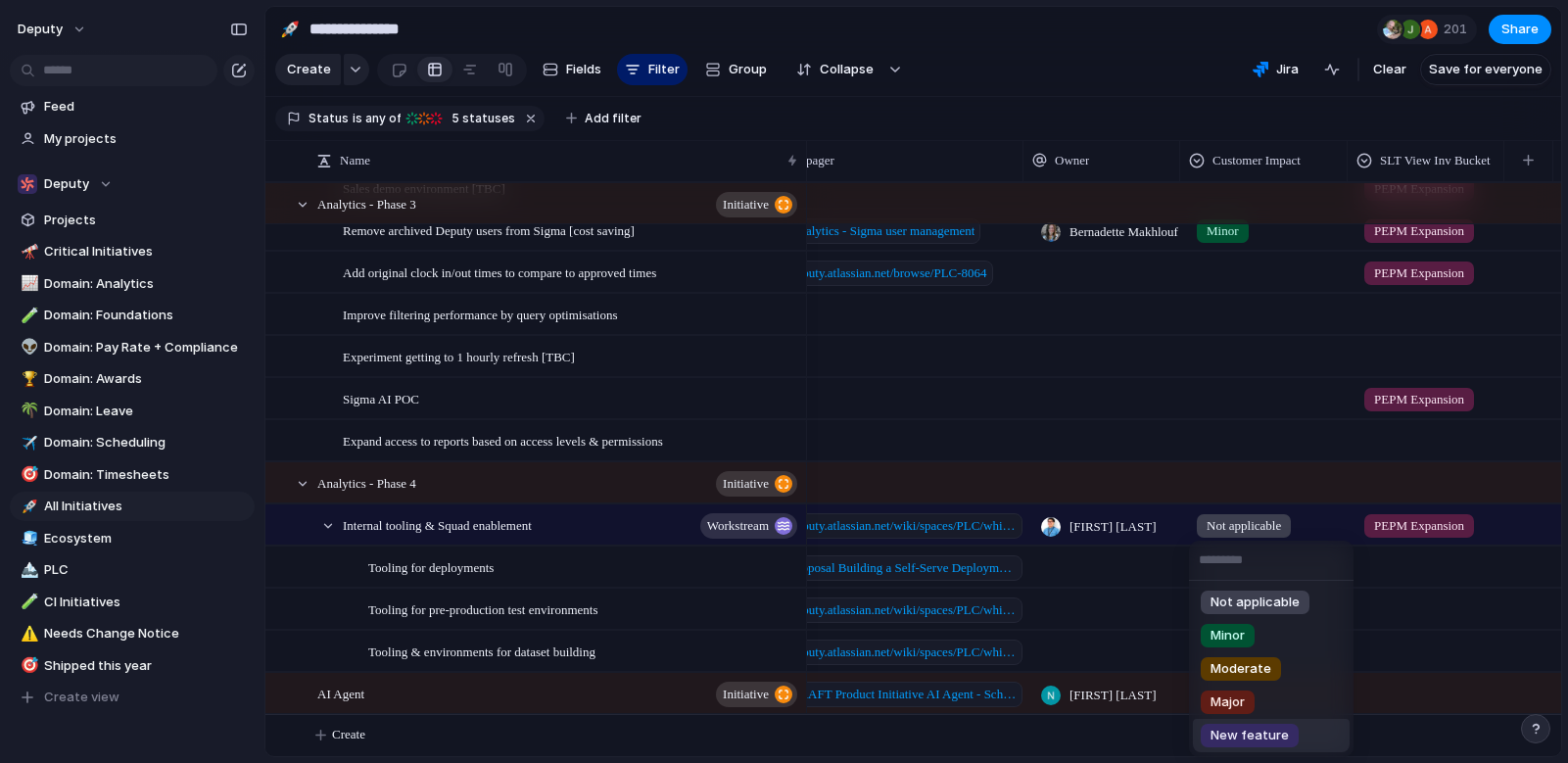 click on "New feature" at bounding box center (1271, 736) 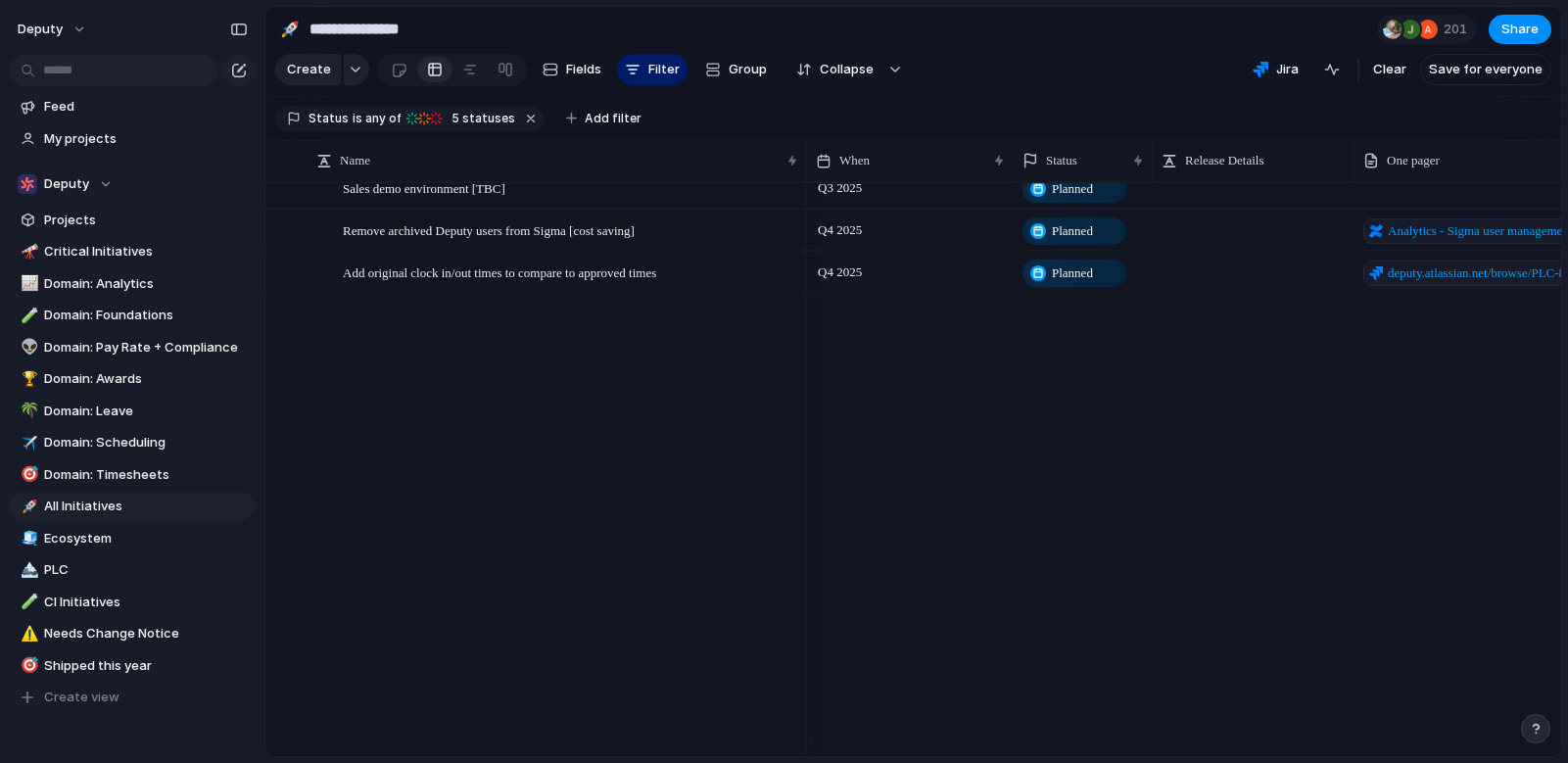 scroll, scrollTop: 8440, scrollLeft: 0, axis: vertical 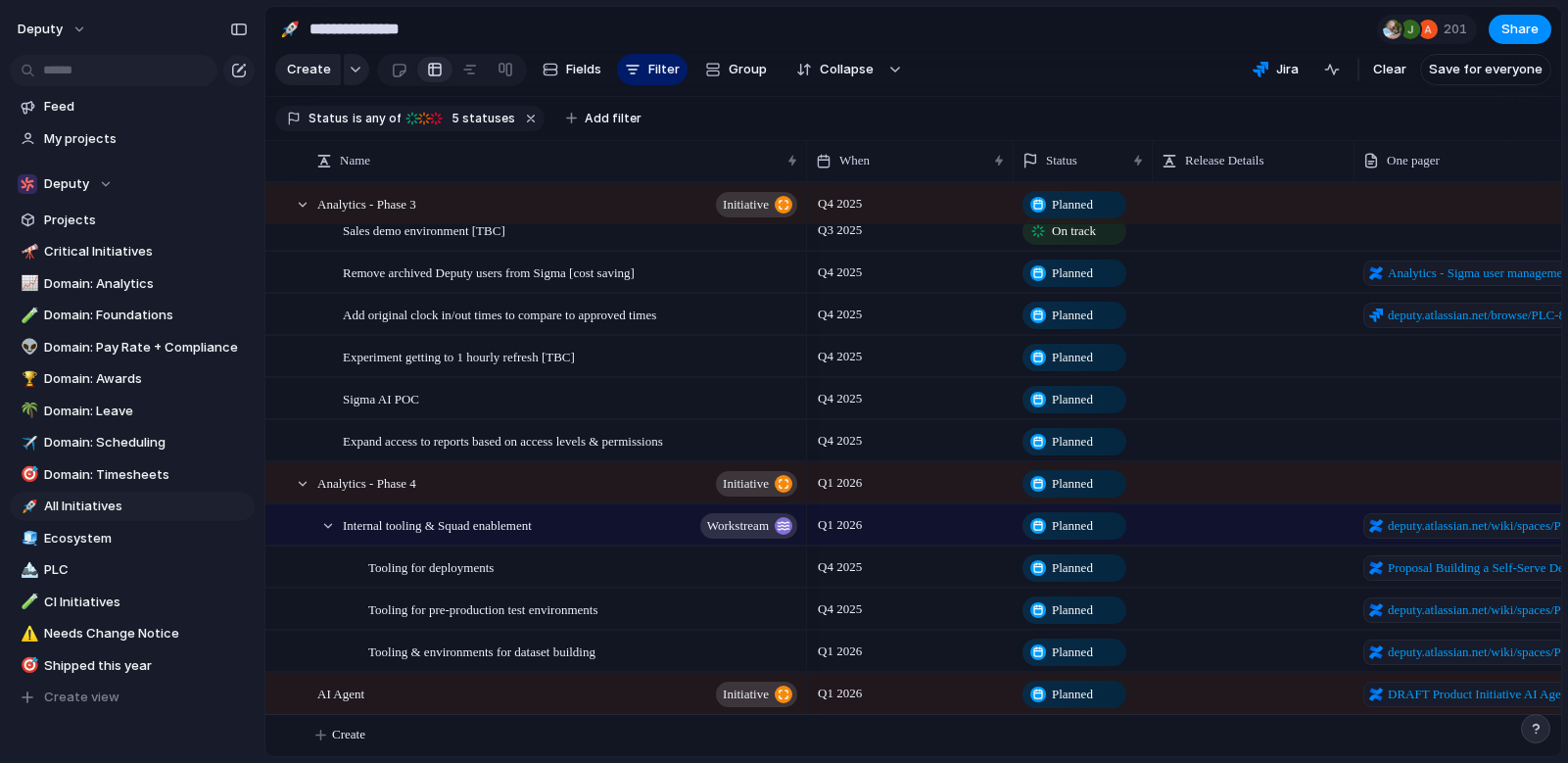 click on "Planned" at bounding box center (1072, 694) 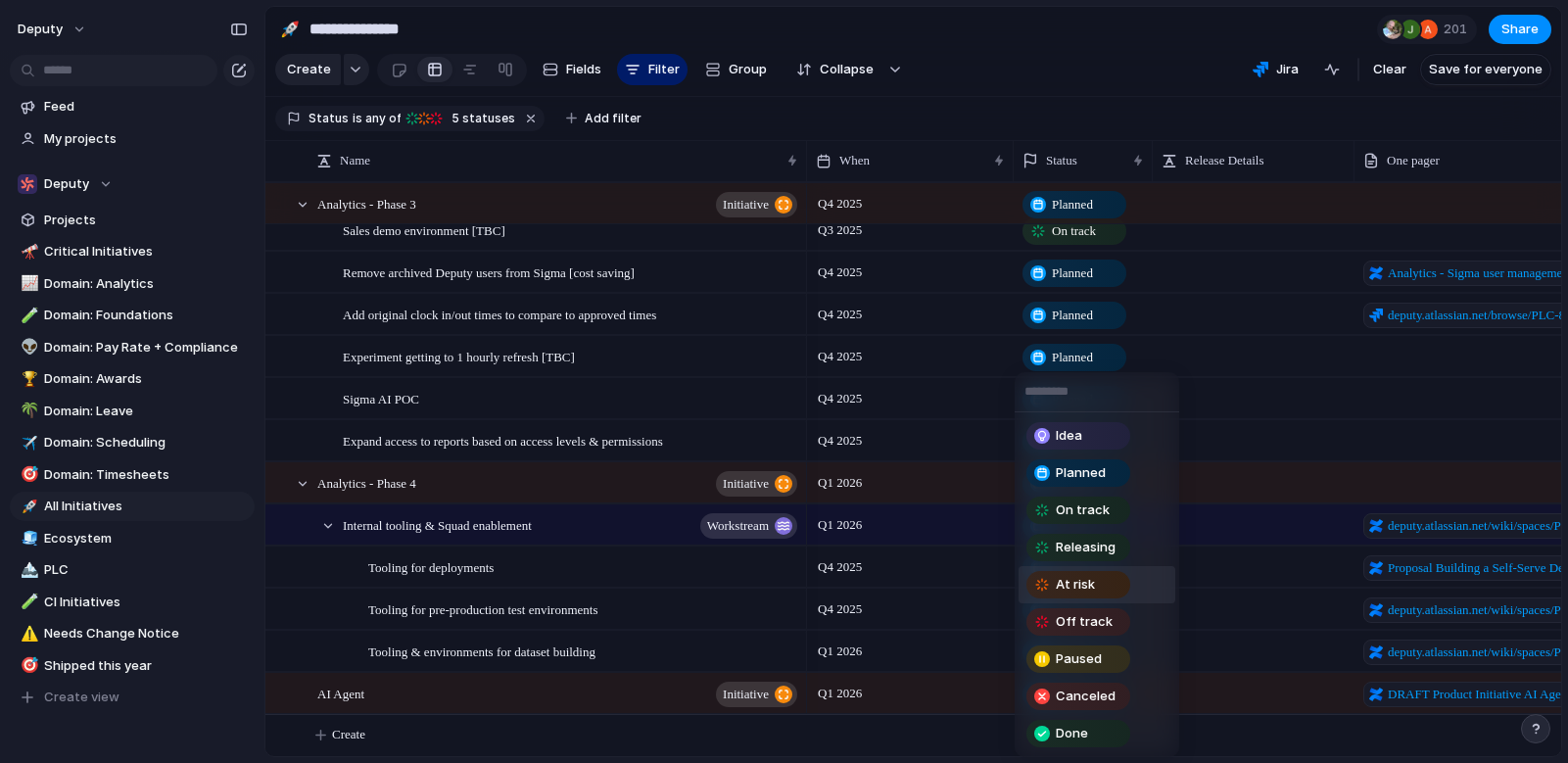 click on "At risk" at bounding box center (1075, 585) 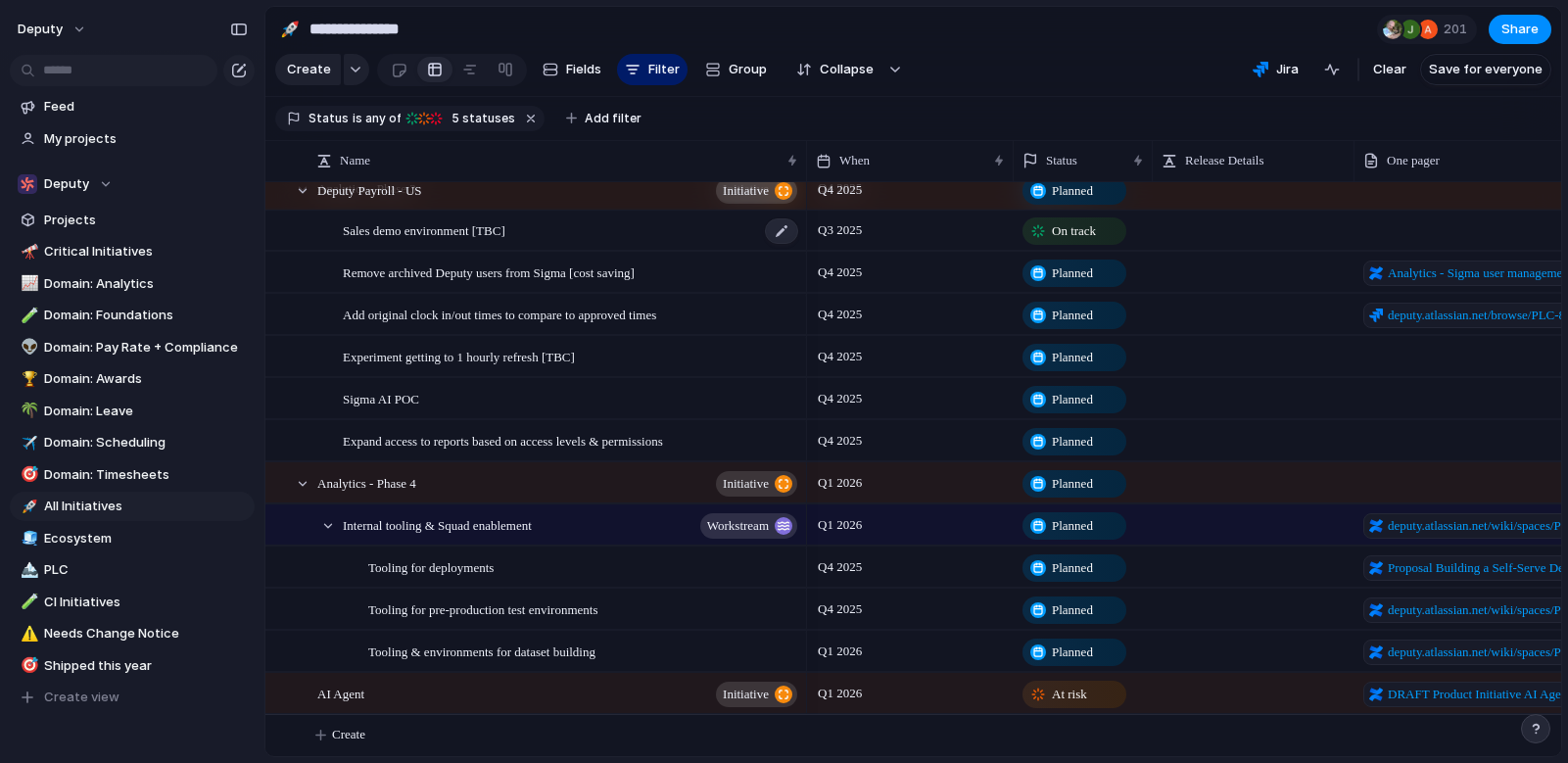 scroll, scrollTop: 10017, scrollLeft: 0, axis: vertical 